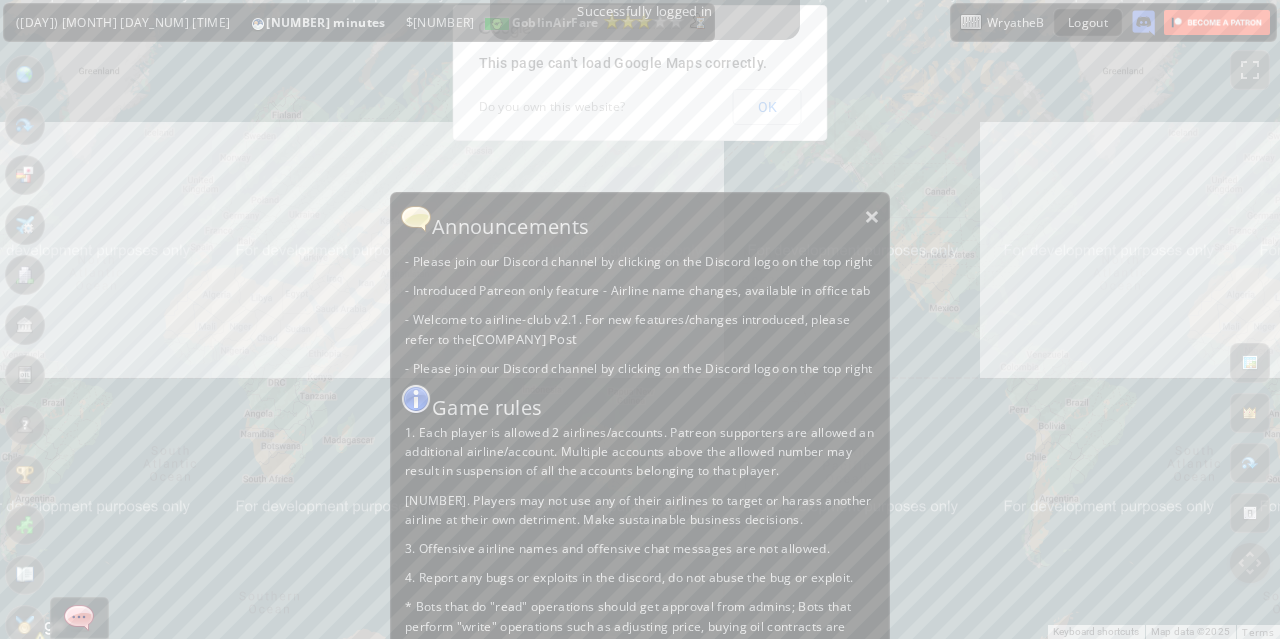 scroll, scrollTop: 0, scrollLeft: 0, axis: both 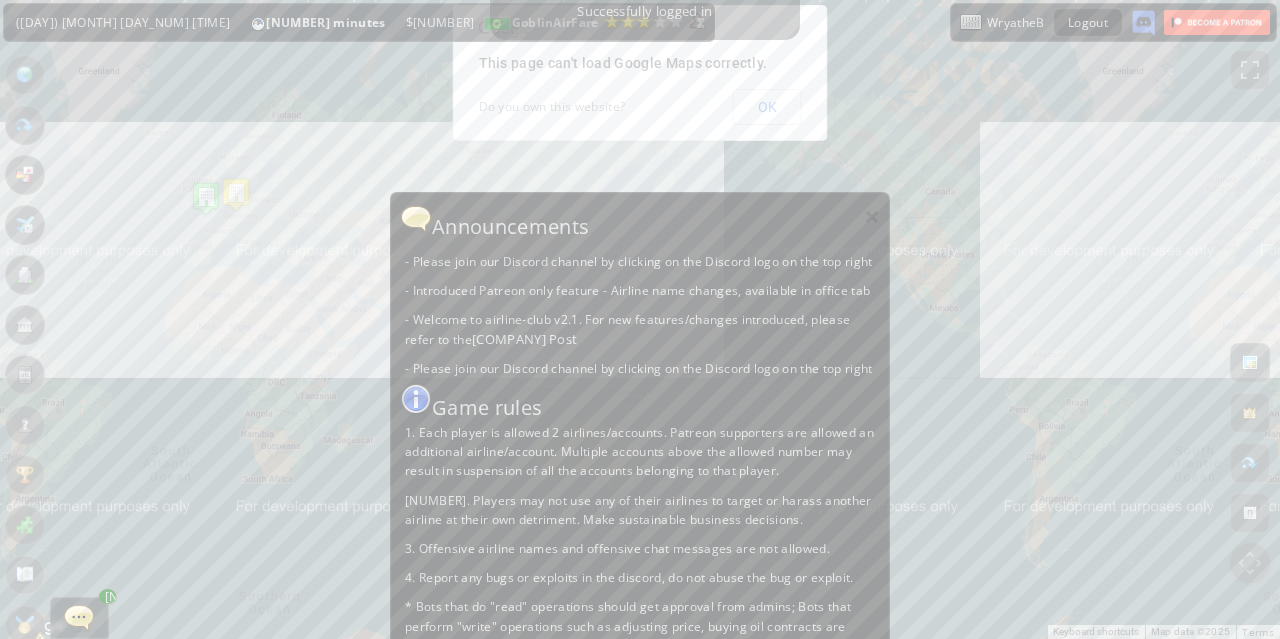 click on "×" at bounding box center [872, 216] 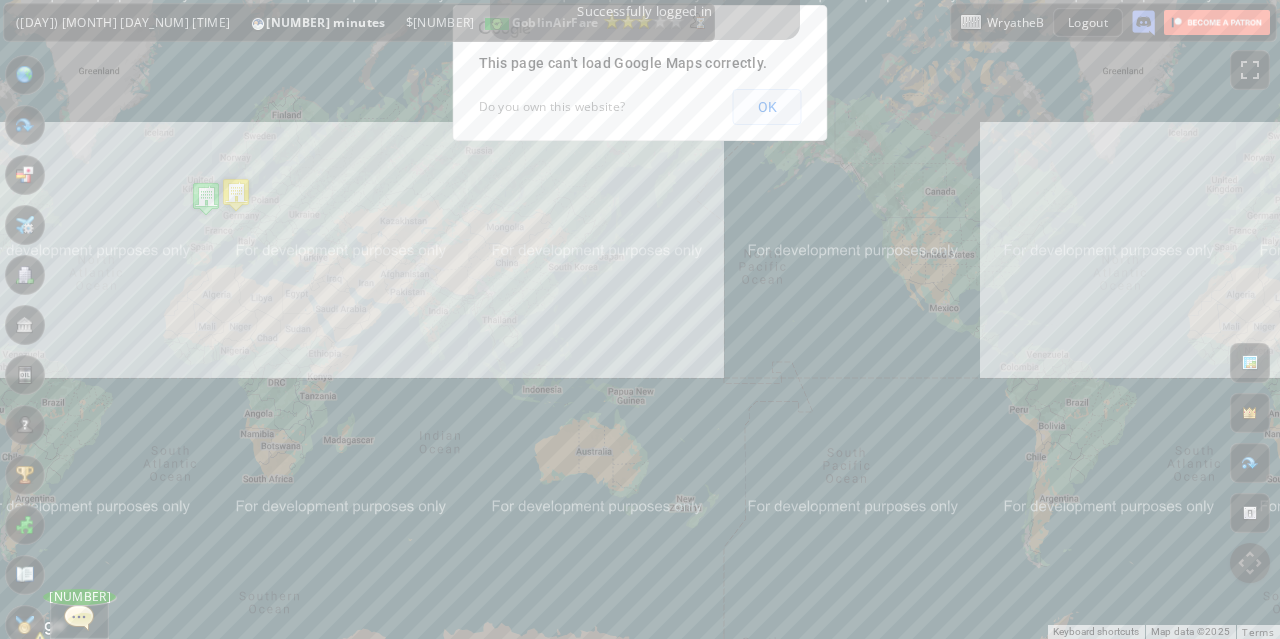 click on "OK" at bounding box center (767, 107) 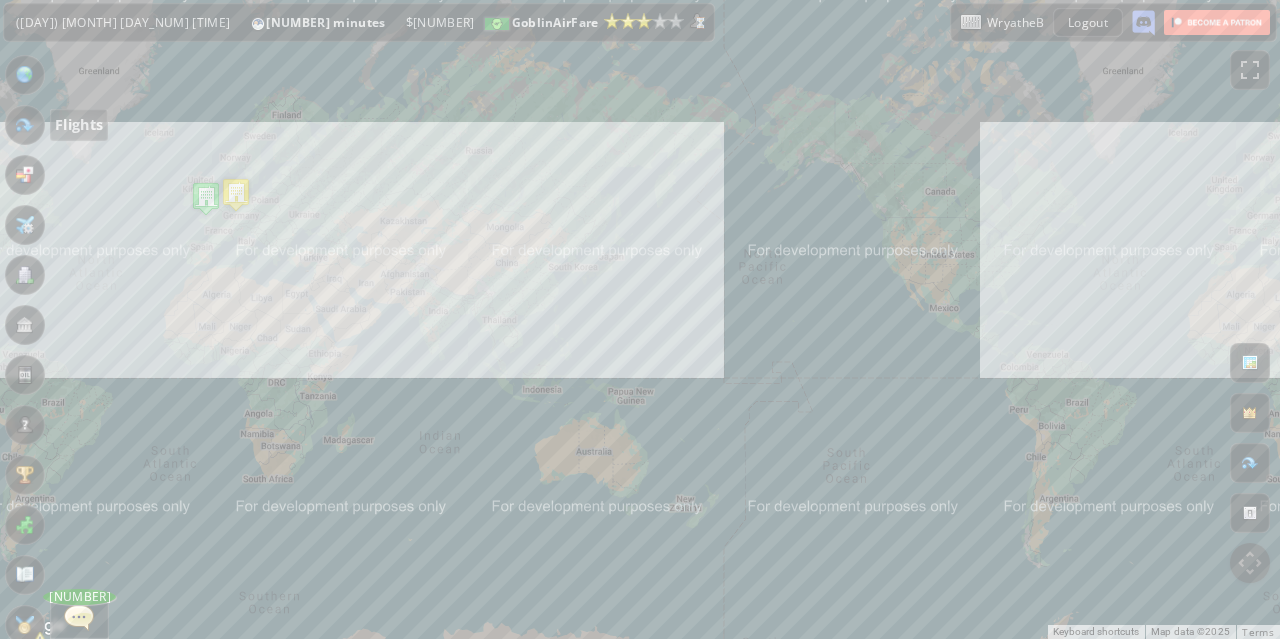 click at bounding box center (25, 125) 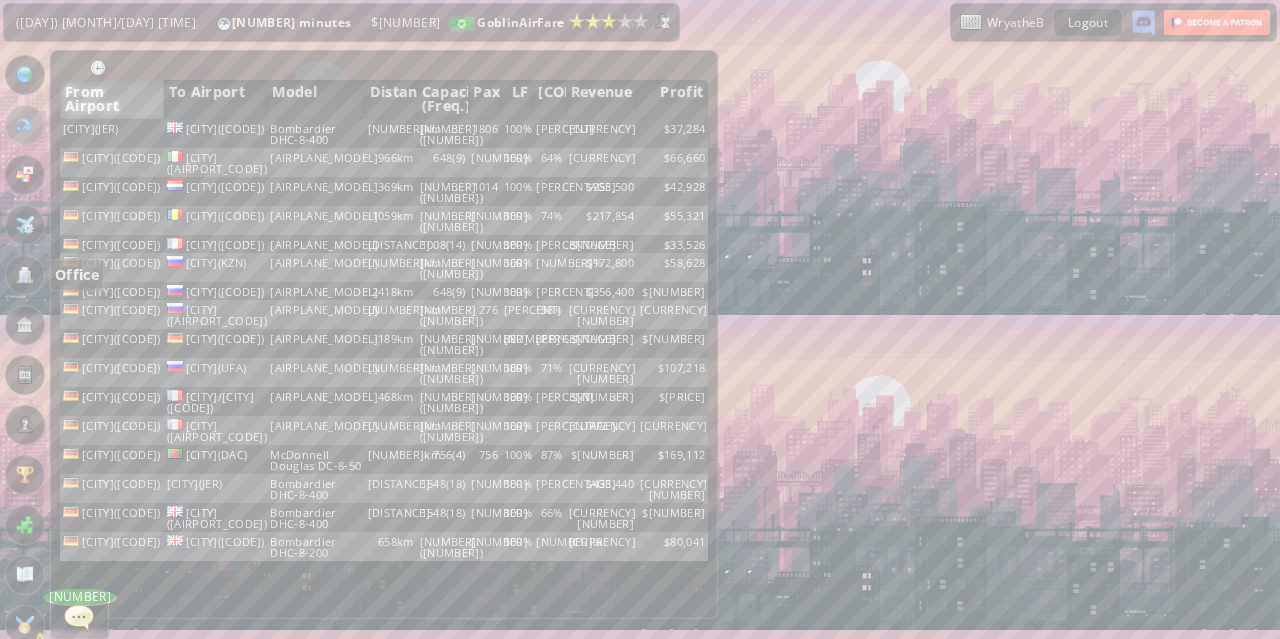 click at bounding box center (25, 275) 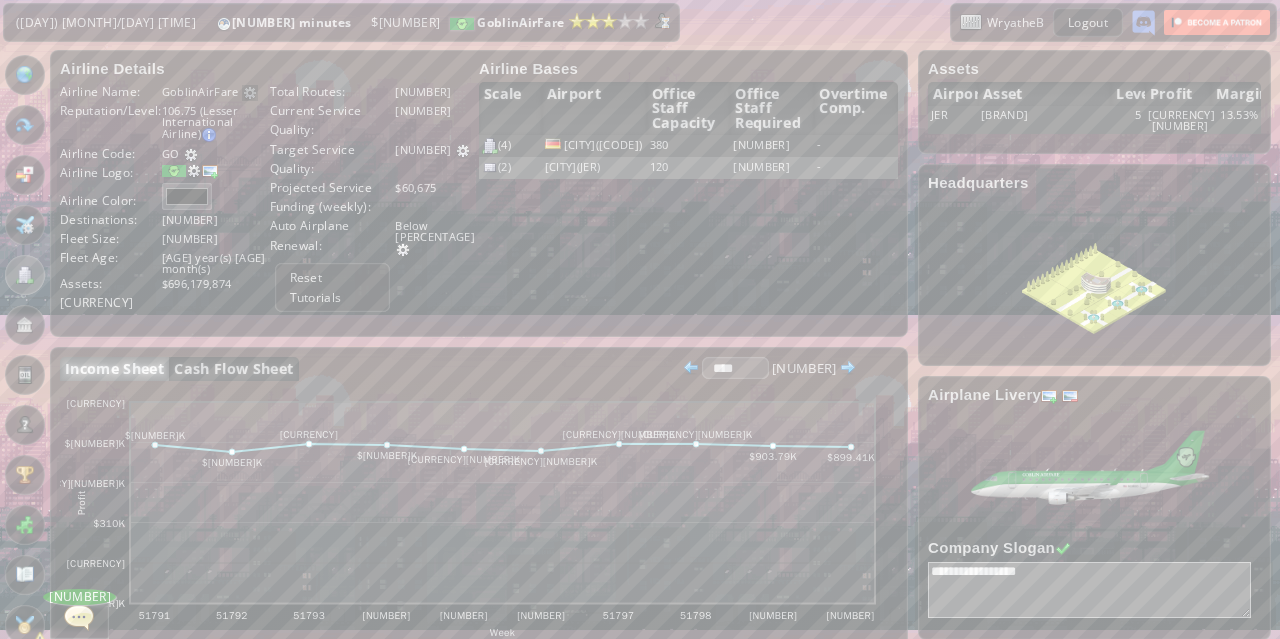 scroll, scrollTop: 600, scrollLeft: 0, axis: vertical 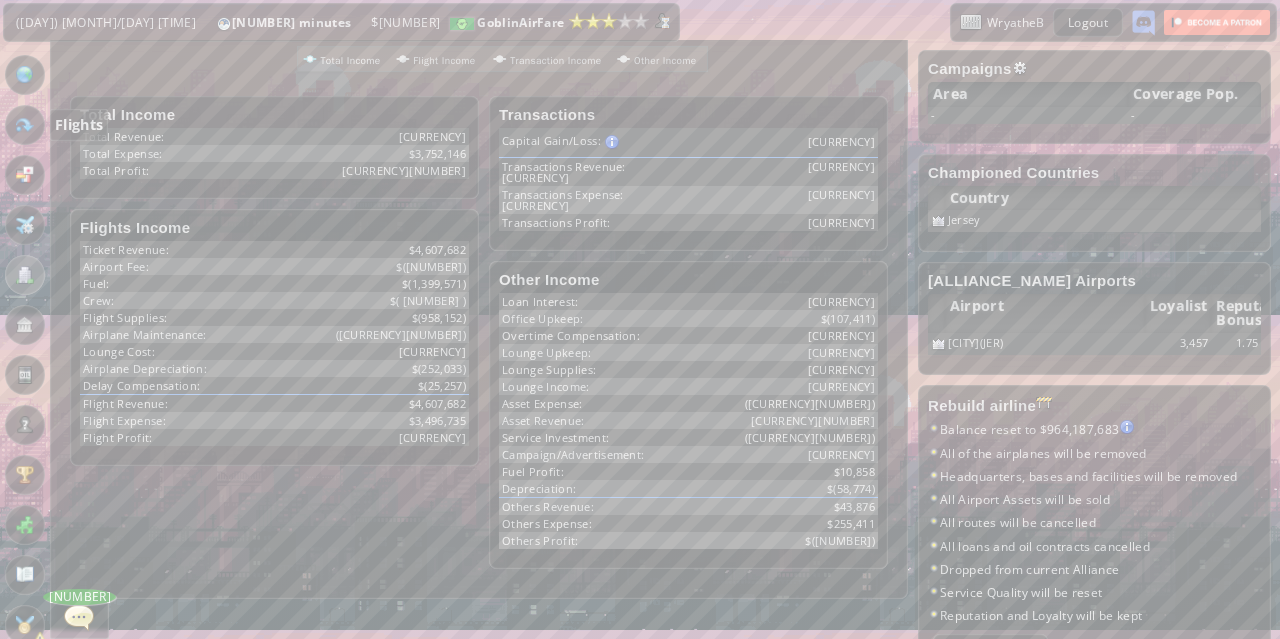 click at bounding box center [25, 125] 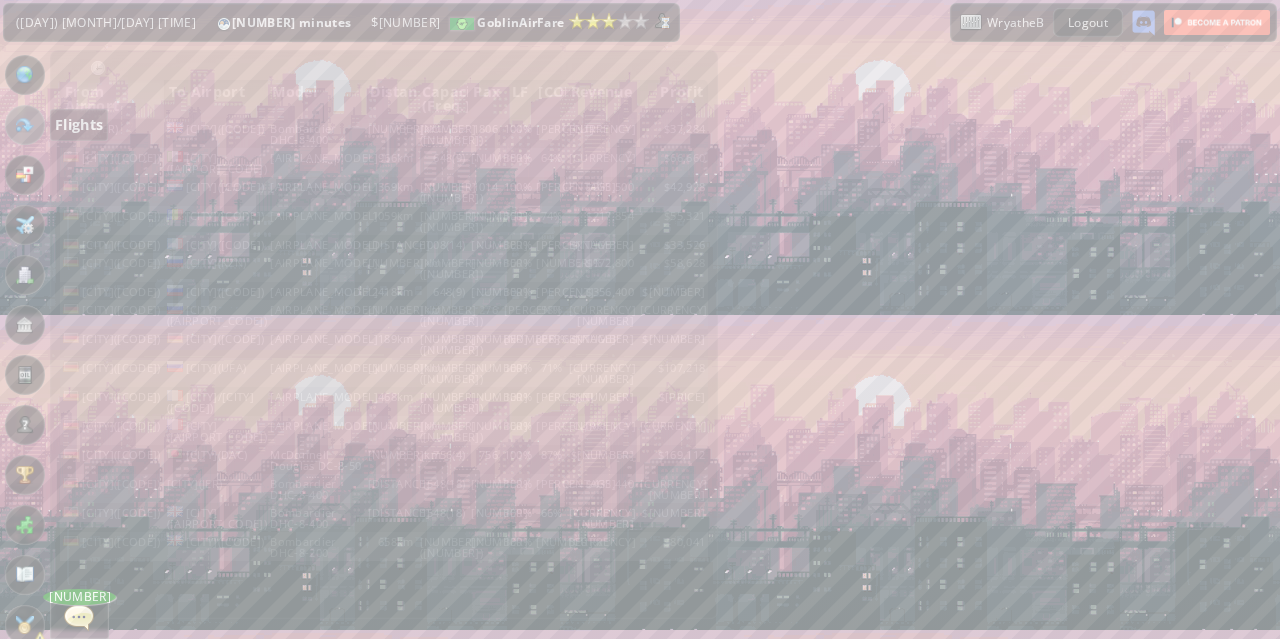 scroll, scrollTop: 0, scrollLeft: 0, axis: both 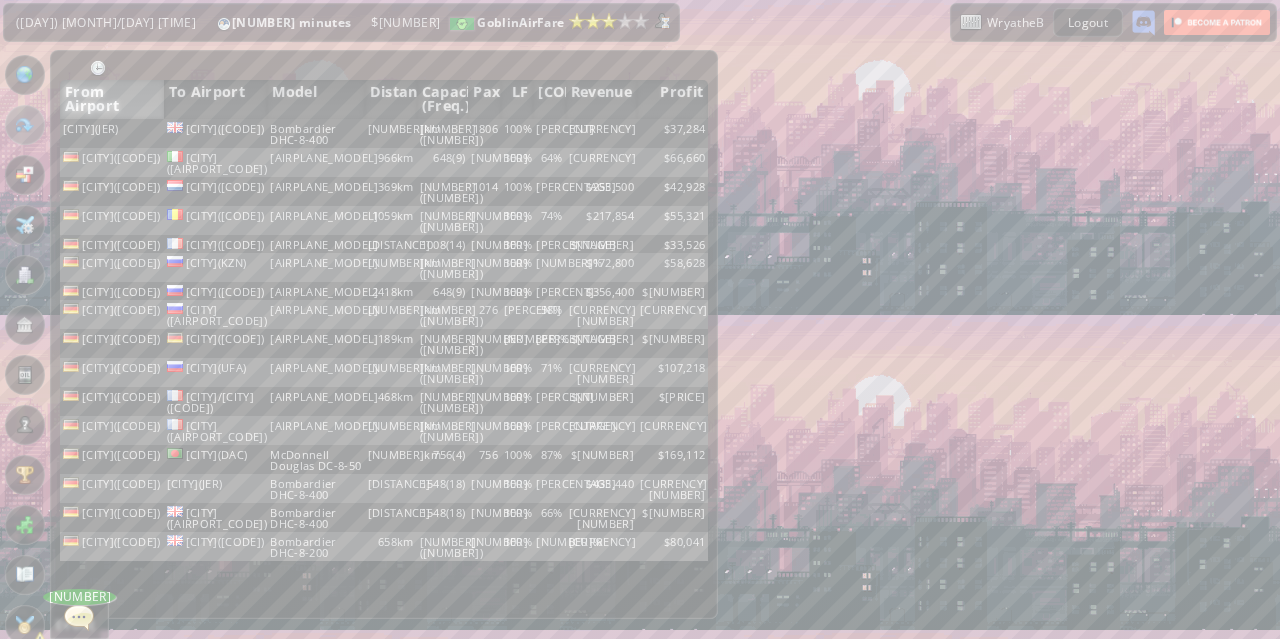 click at bounding box center [25, 625] 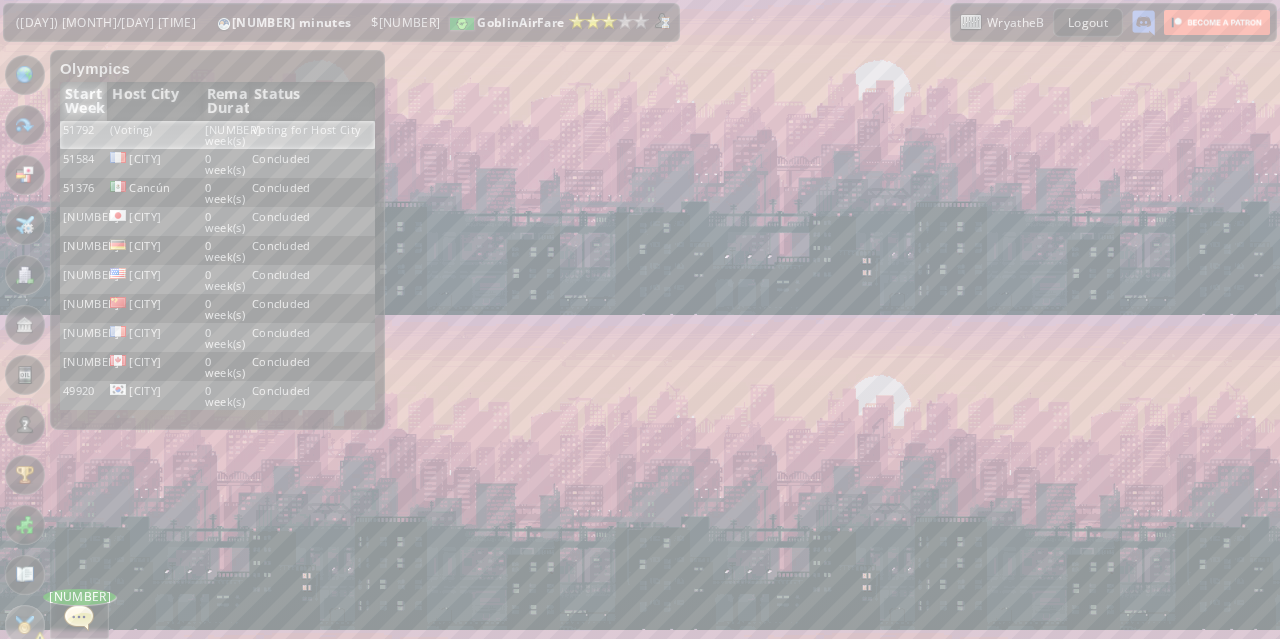 click on "(Voting)" at bounding box center [154, 135] 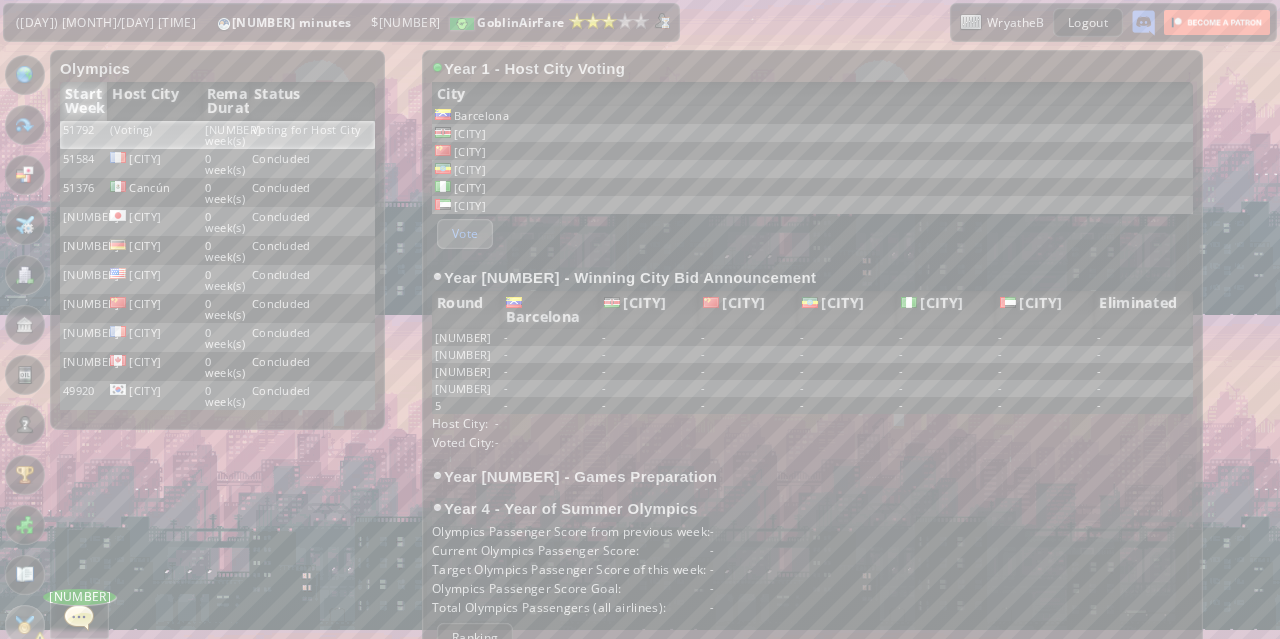 click on "Vote" at bounding box center [465, 233] 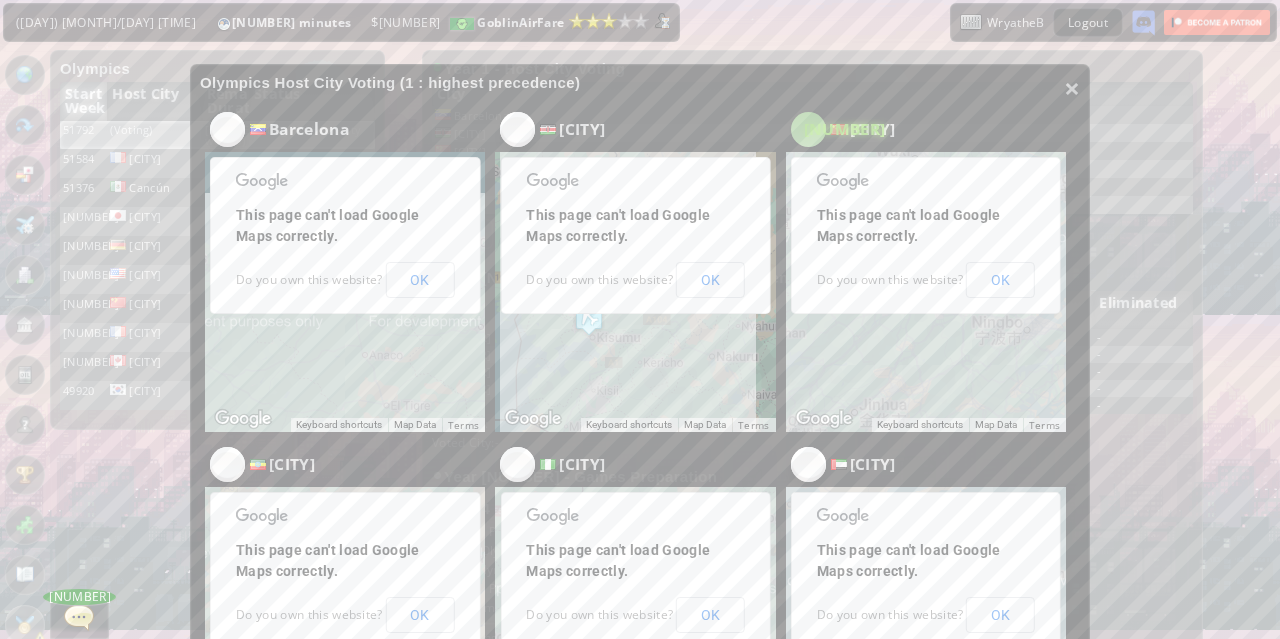 click on "[NUMBER]" at bounding box center [227, 129] 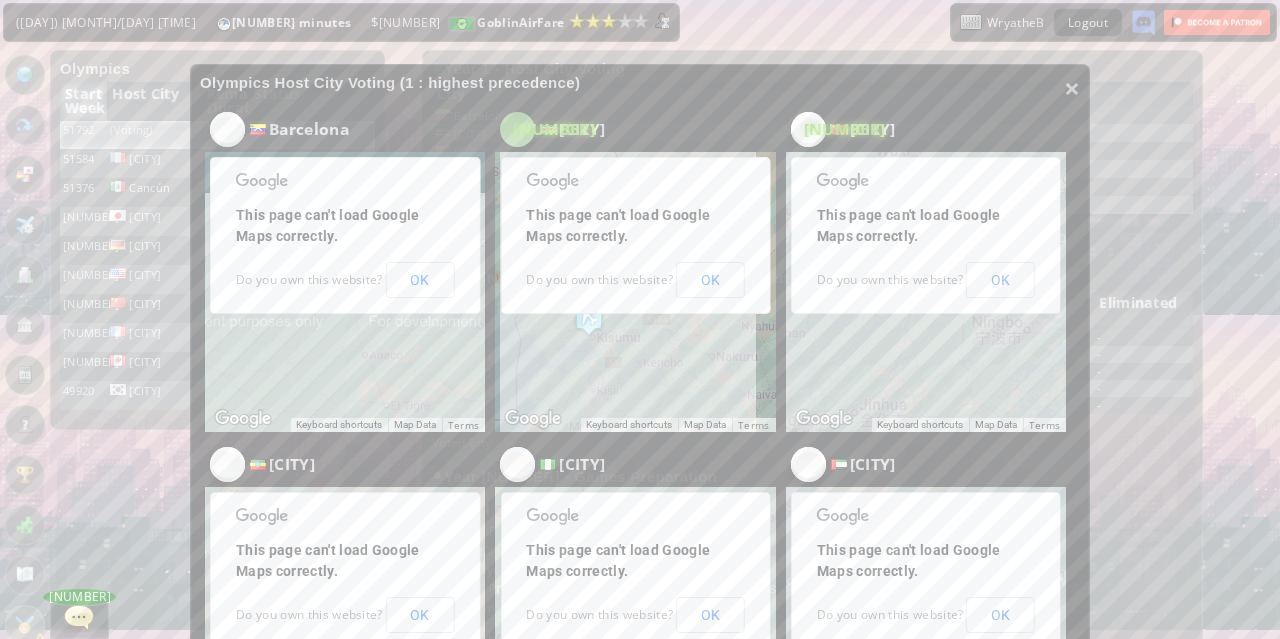 click on "[NUMBER]" at bounding box center [227, 129] 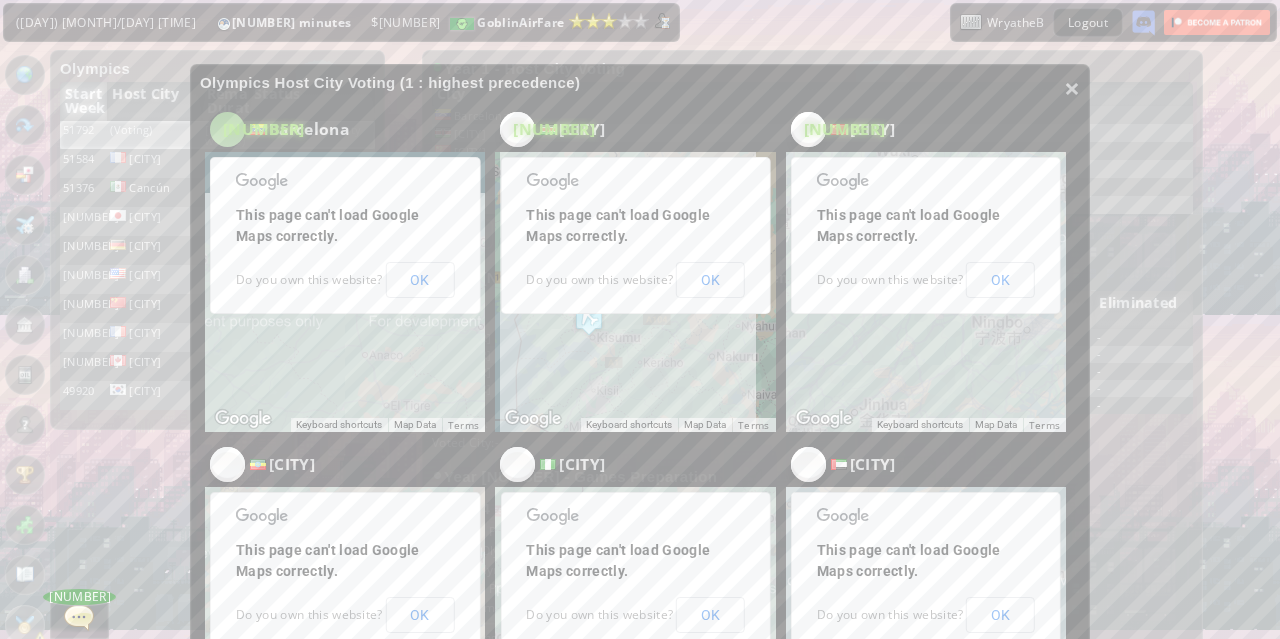 click on "[NUMBER]" at bounding box center (264, 130) 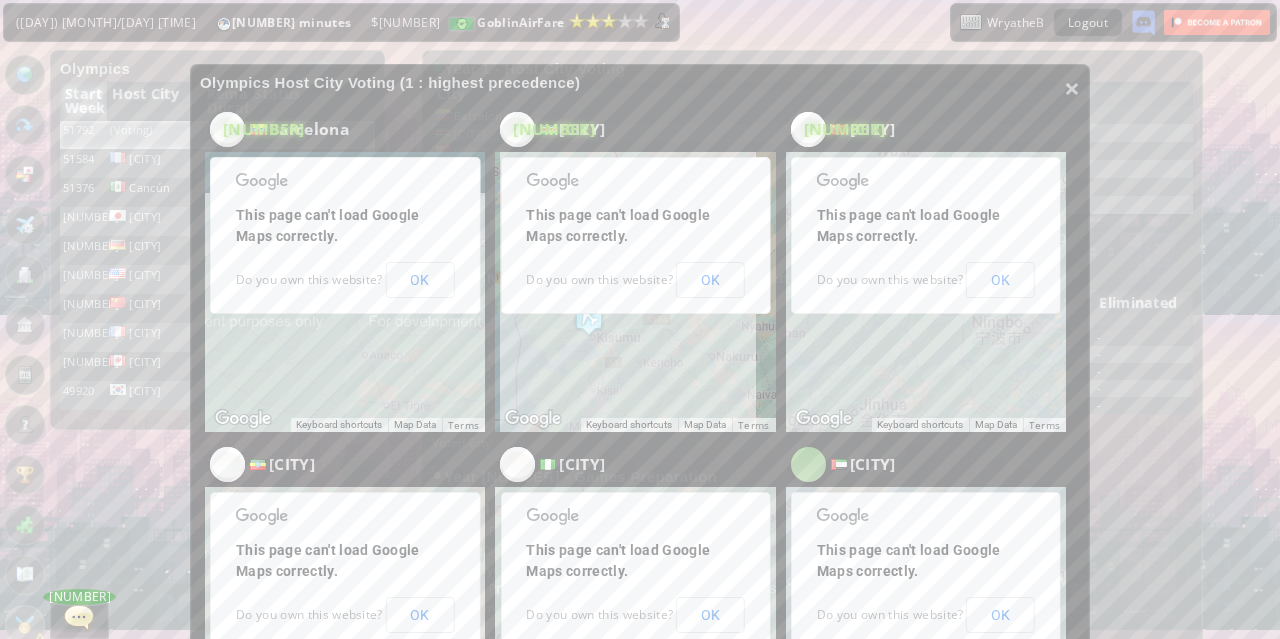 click at bounding box center (227, 129) 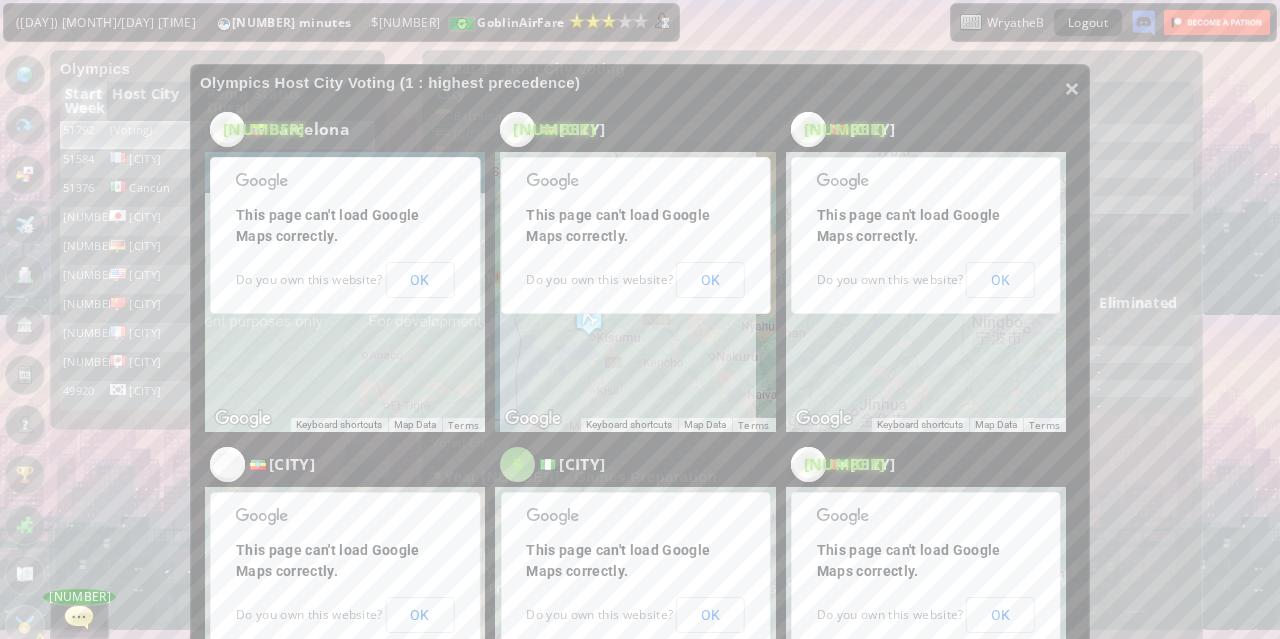 click on "5" at bounding box center [227, 129] 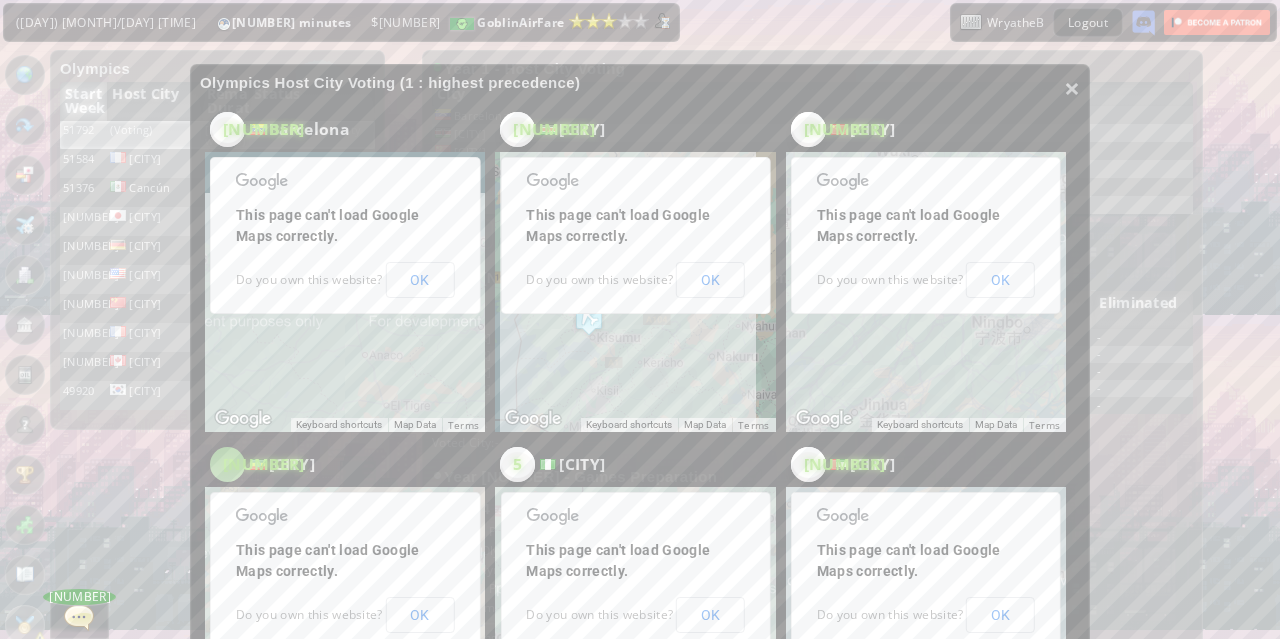 click on "[NUMBER]" at bounding box center (227, 129) 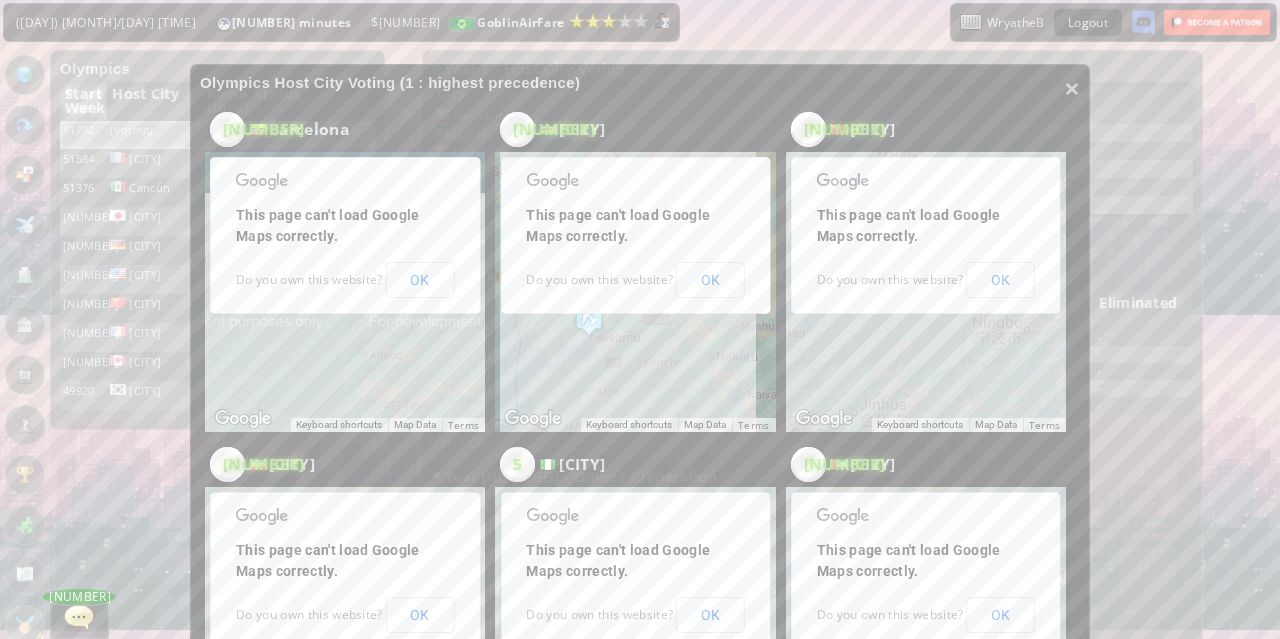 scroll, scrollTop: 288, scrollLeft: 0, axis: vertical 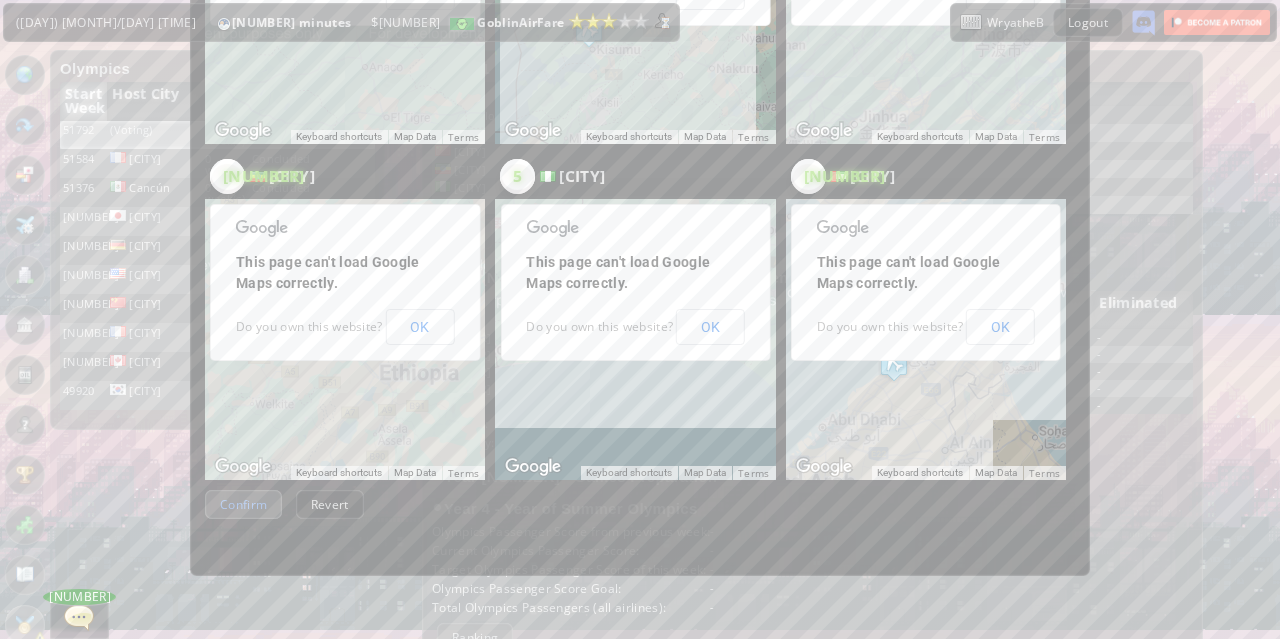 click on "Confirm" at bounding box center [243, 504] 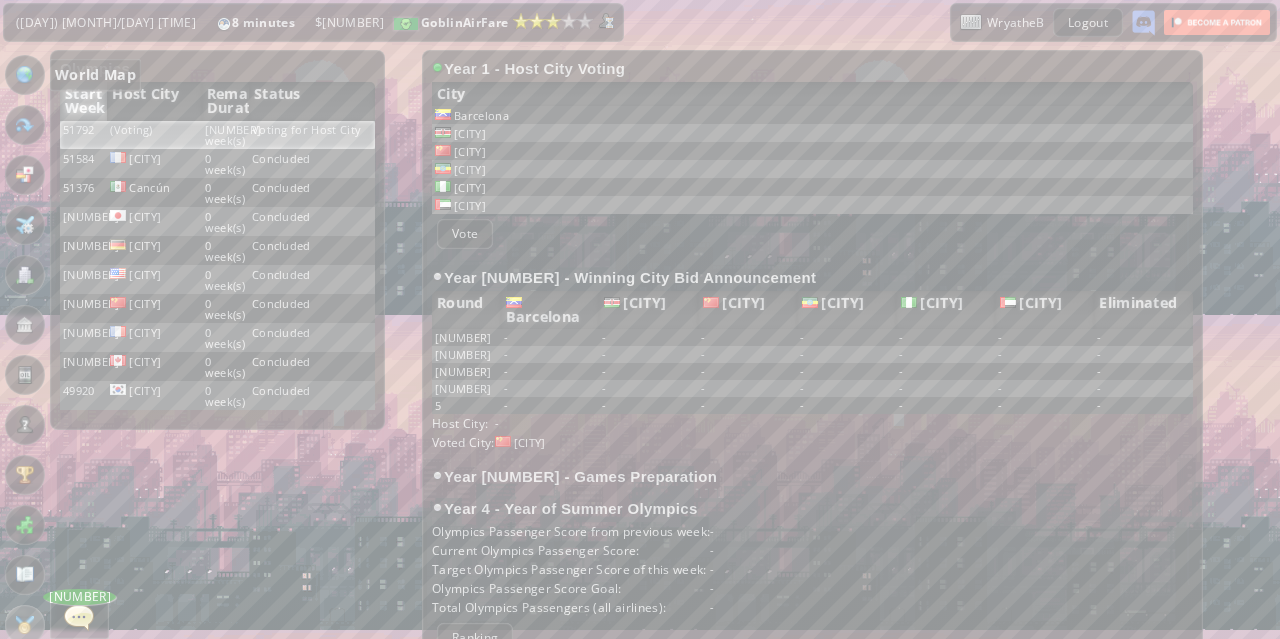 click at bounding box center (25, 75) 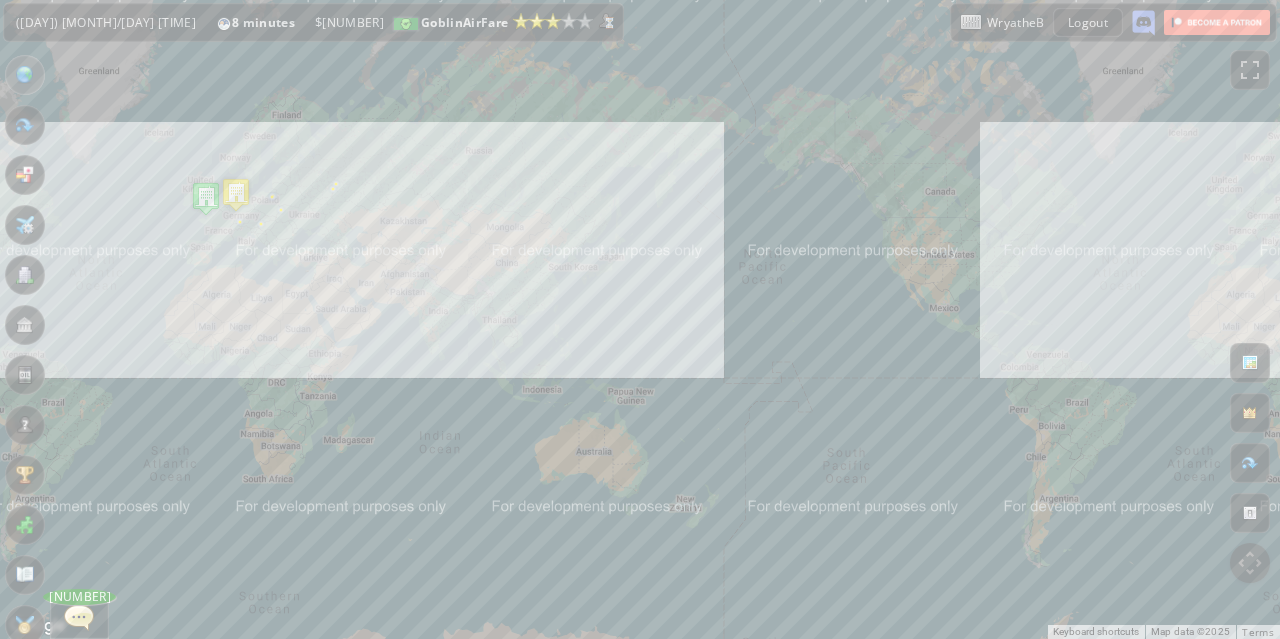 click at bounding box center [236, 194] 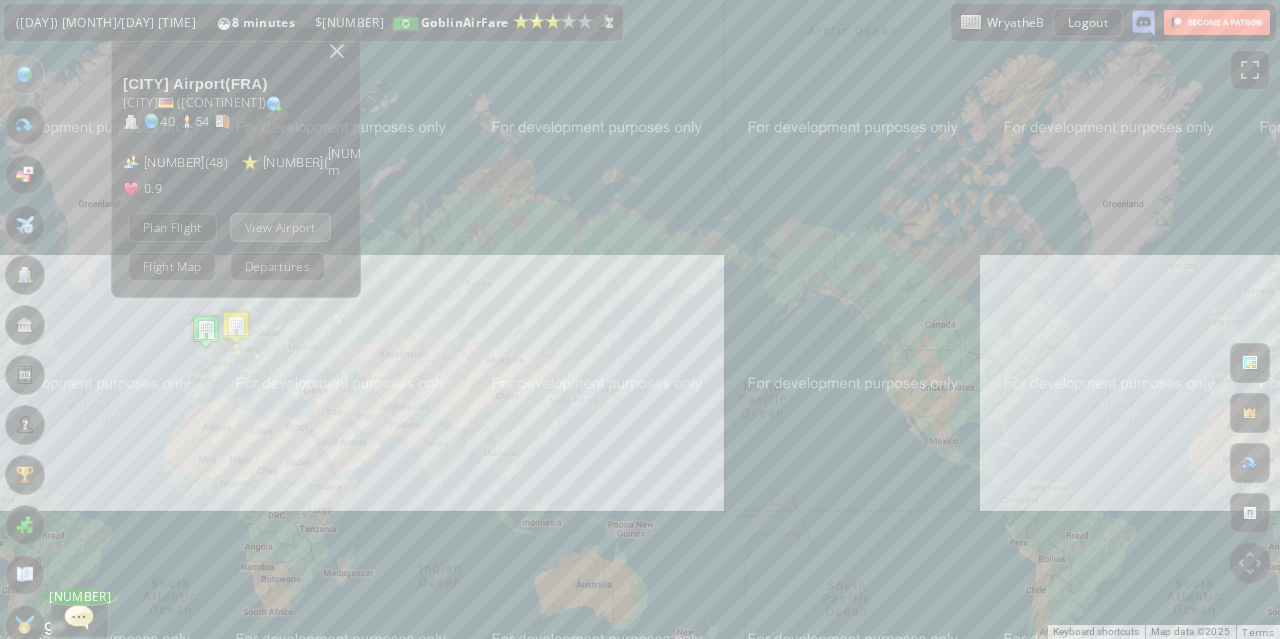 click on "View Airport" at bounding box center (280, 226) 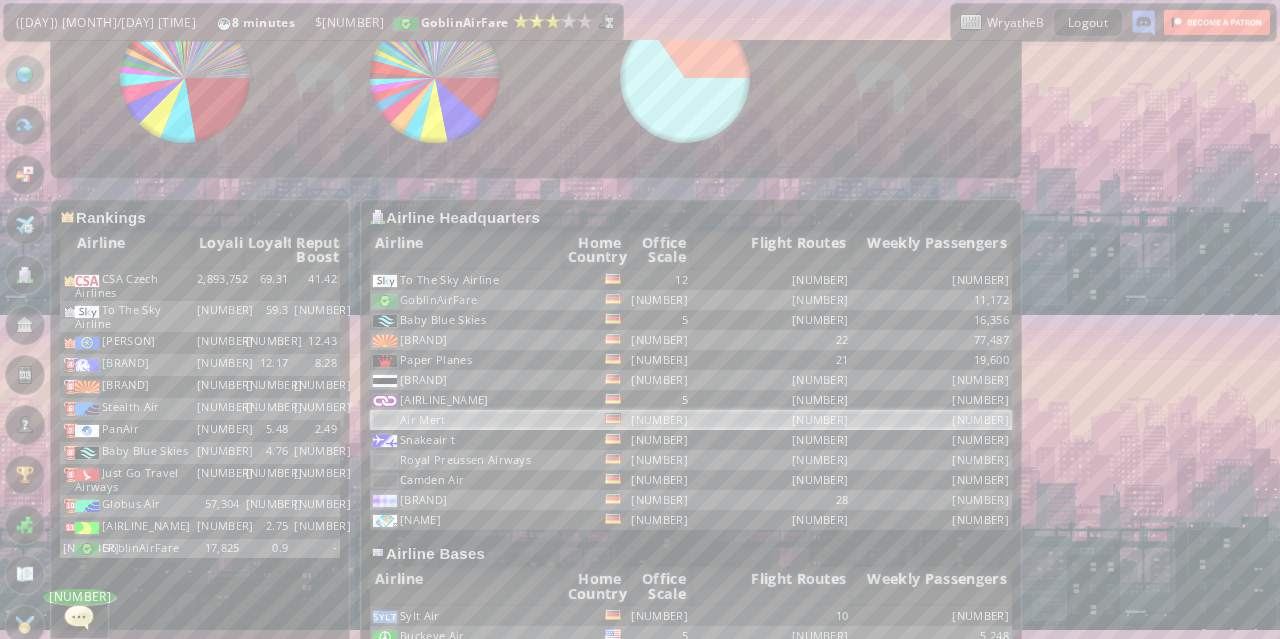 scroll, scrollTop: 1200, scrollLeft: 0, axis: vertical 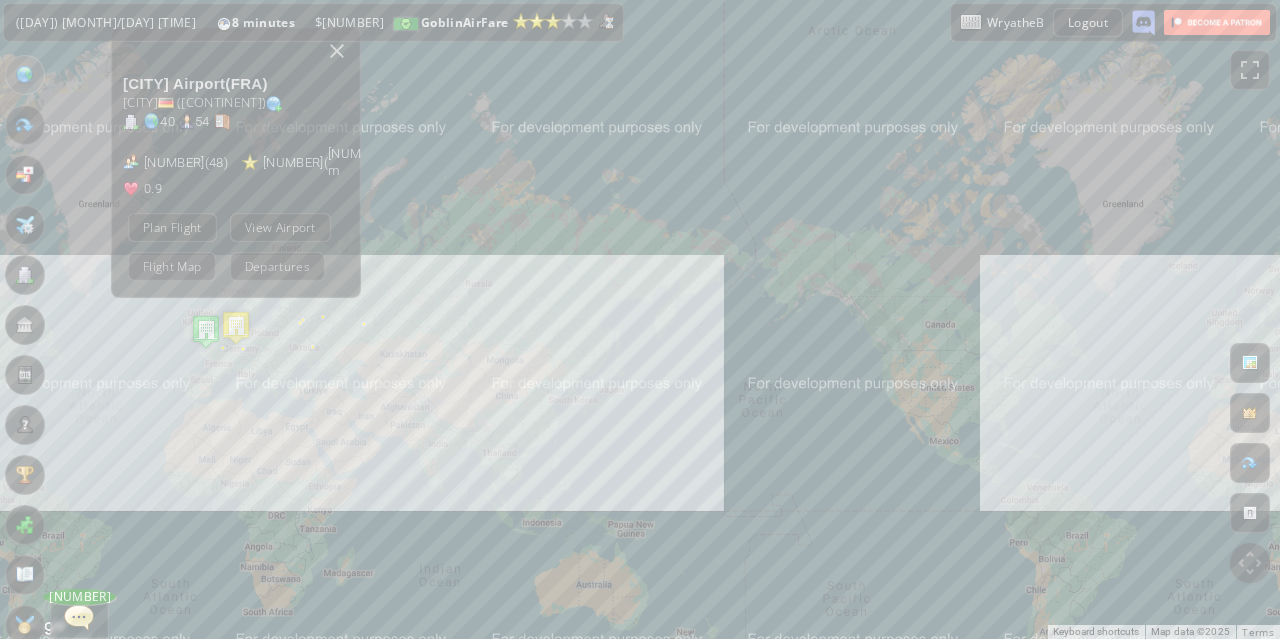 click at bounding box center [206, 331] 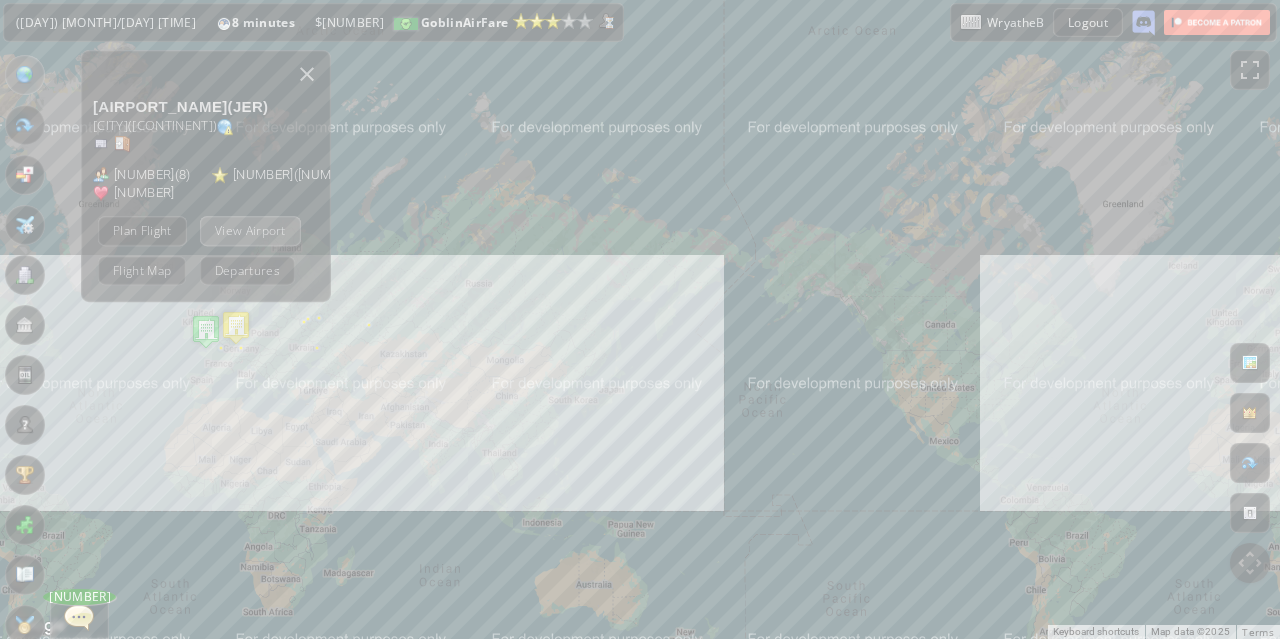 click on "View Airport" at bounding box center (250, 230) 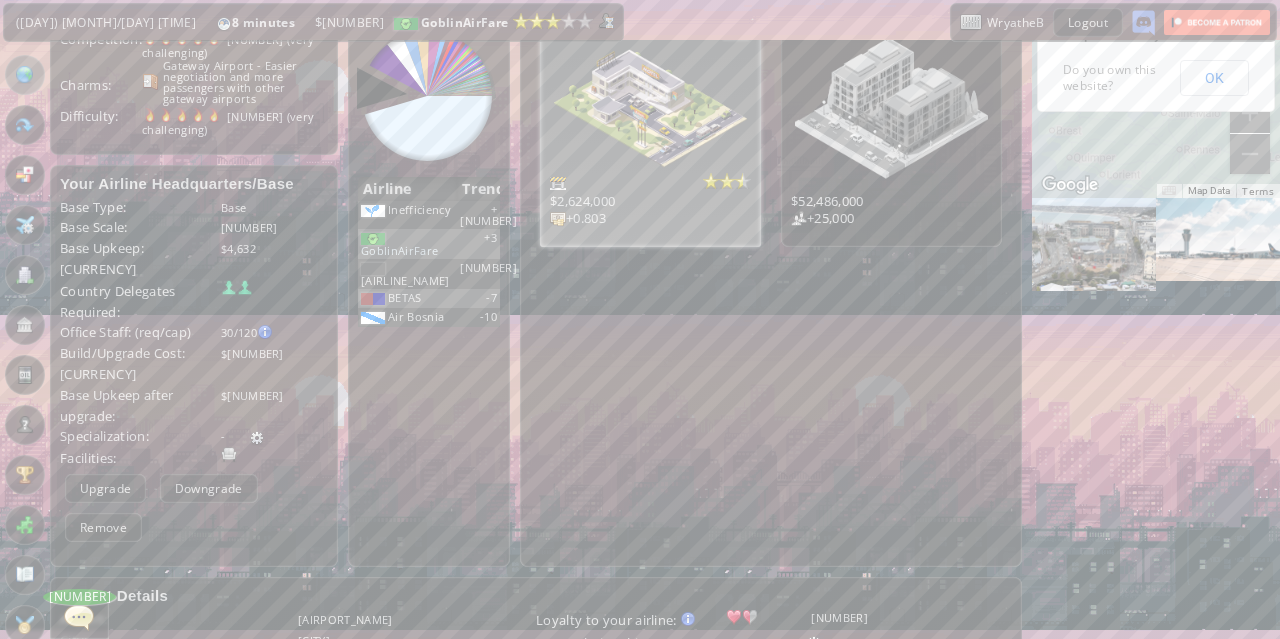 scroll, scrollTop: 0, scrollLeft: 0, axis: both 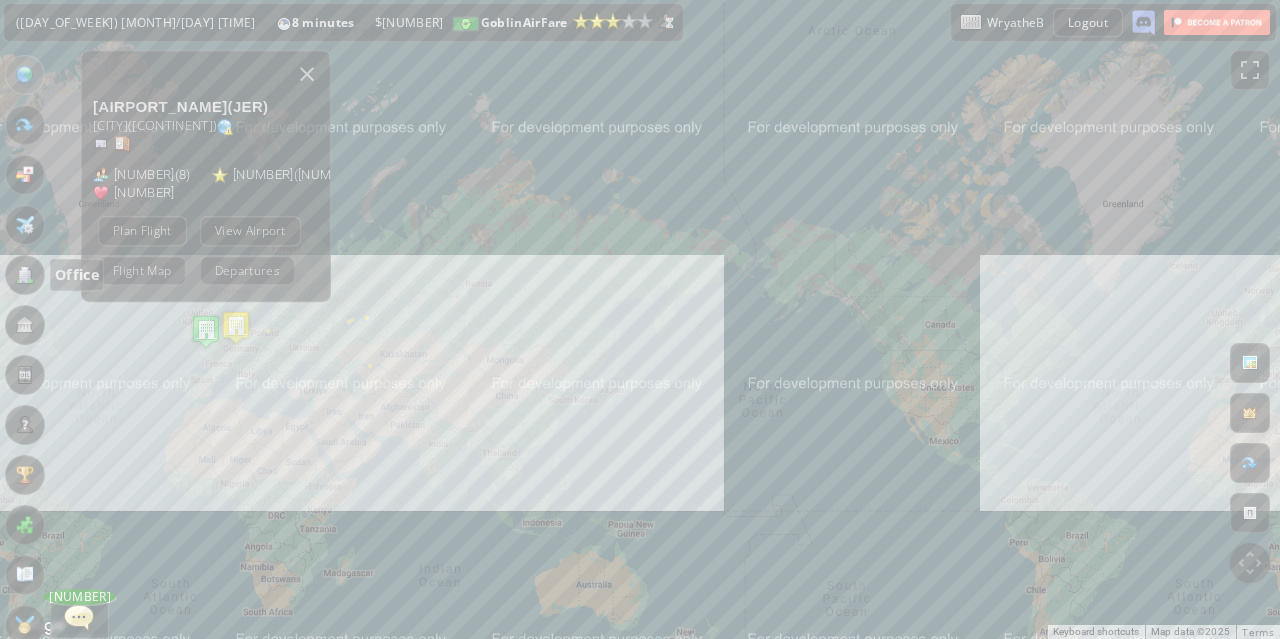 click at bounding box center [25, 275] 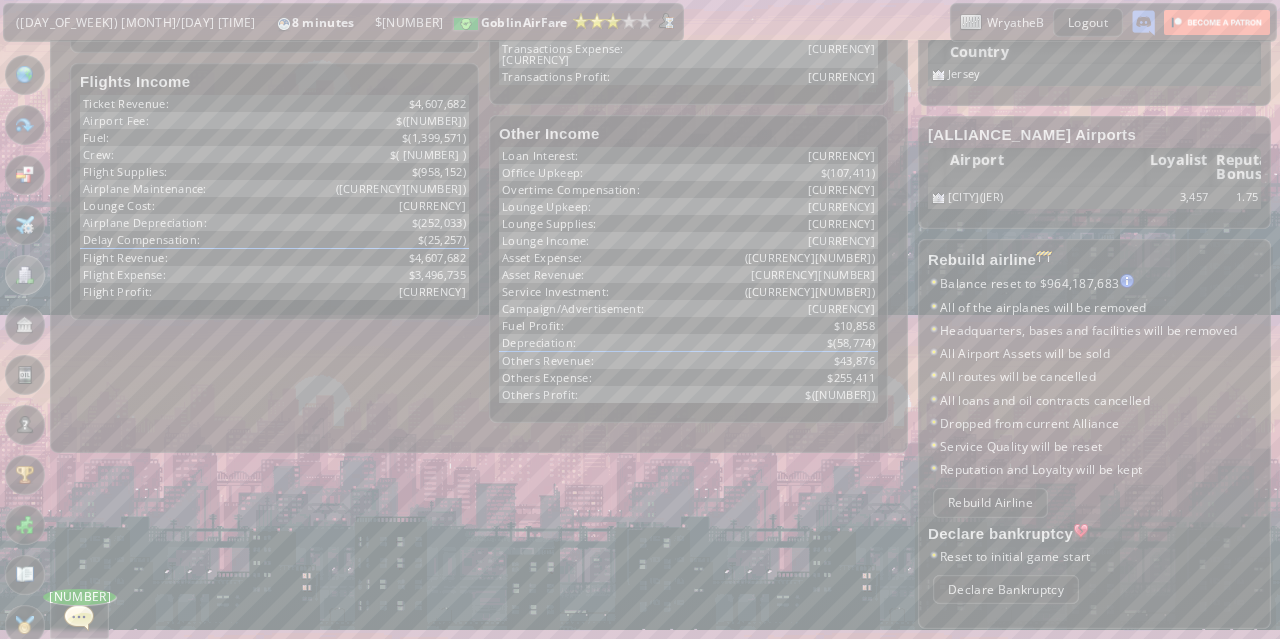 scroll, scrollTop: 940, scrollLeft: 0, axis: vertical 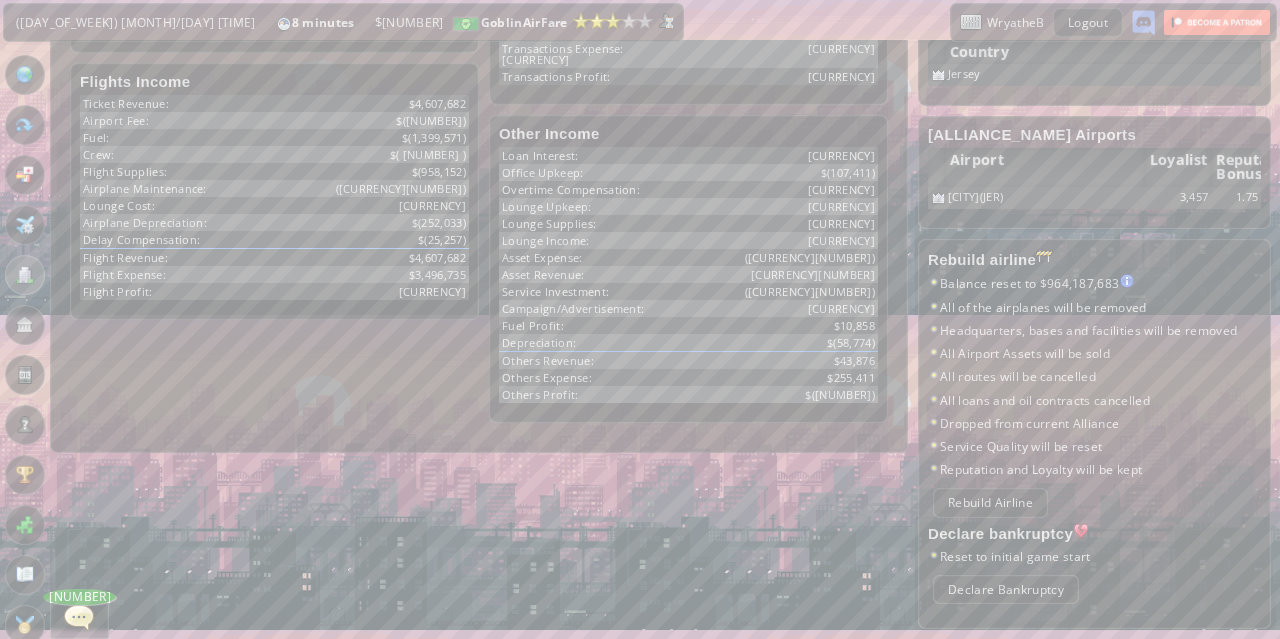 click on "**********" at bounding box center [640, 339] 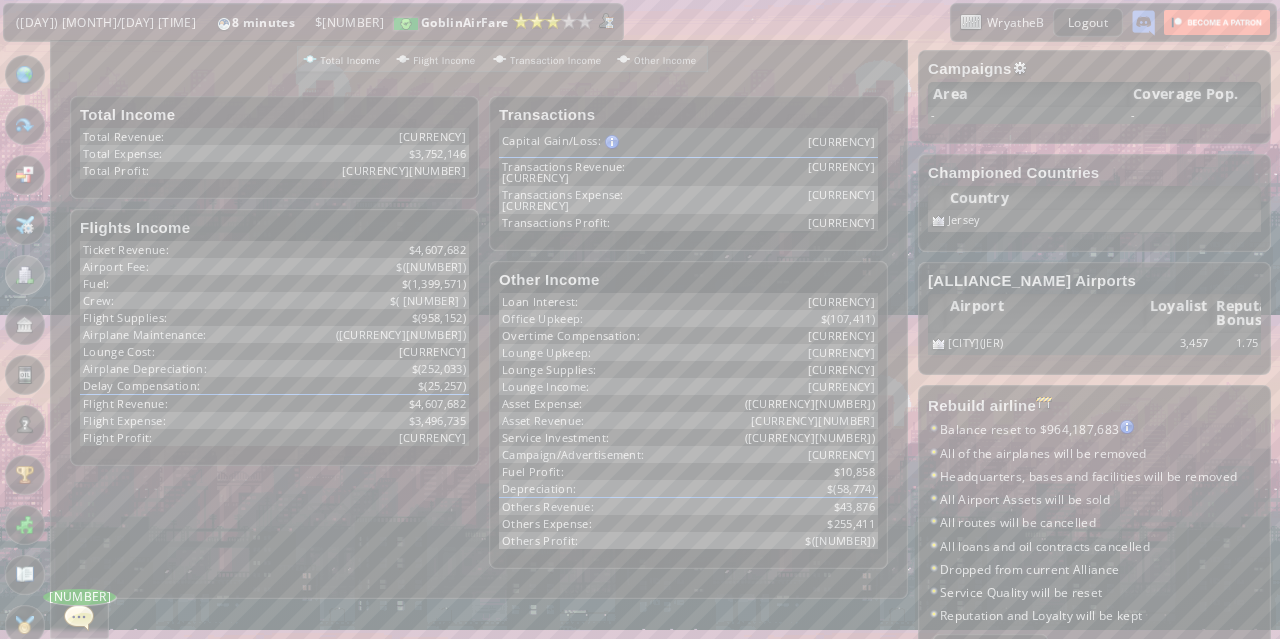 scroll, scrollTop: 940, scrollLeft: 0, axis: vertical 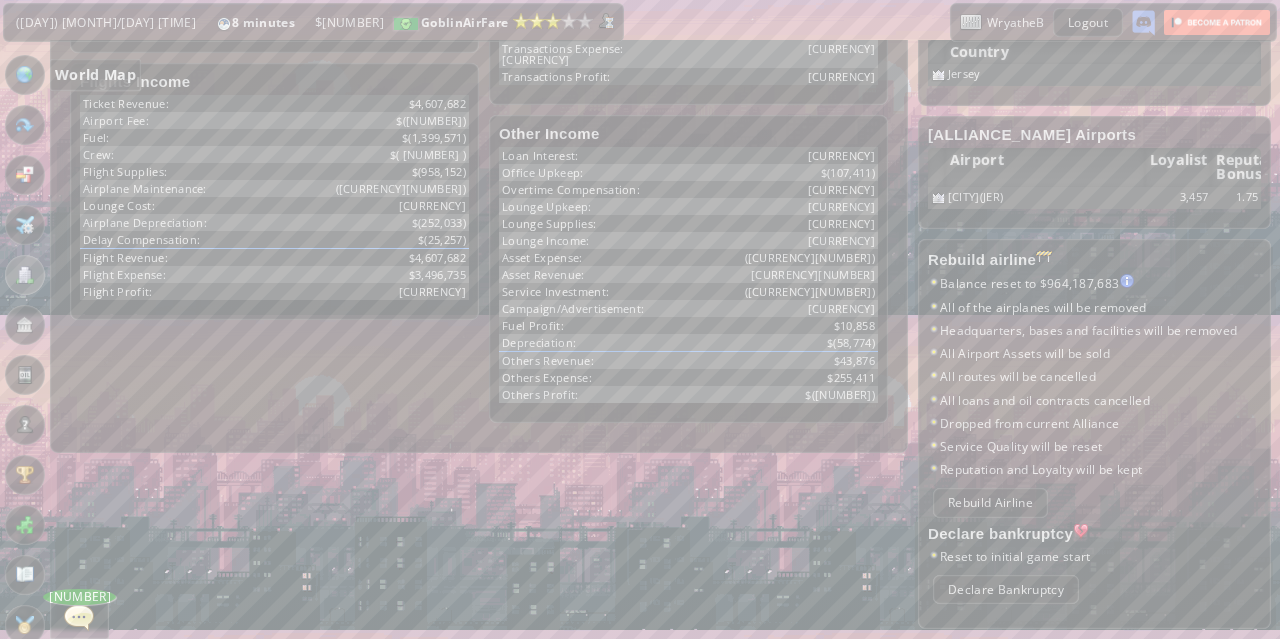 click at bounding box center [25, 75] 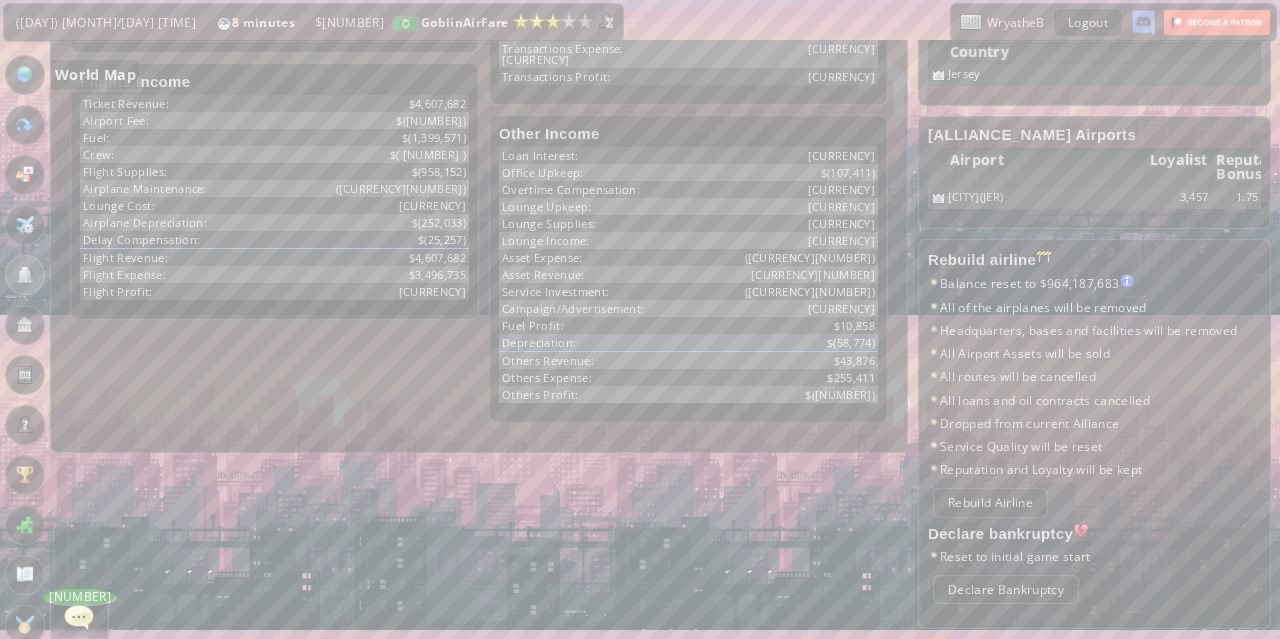 scroll, scrollTop: 0, scrollLeft: 0, axis: both 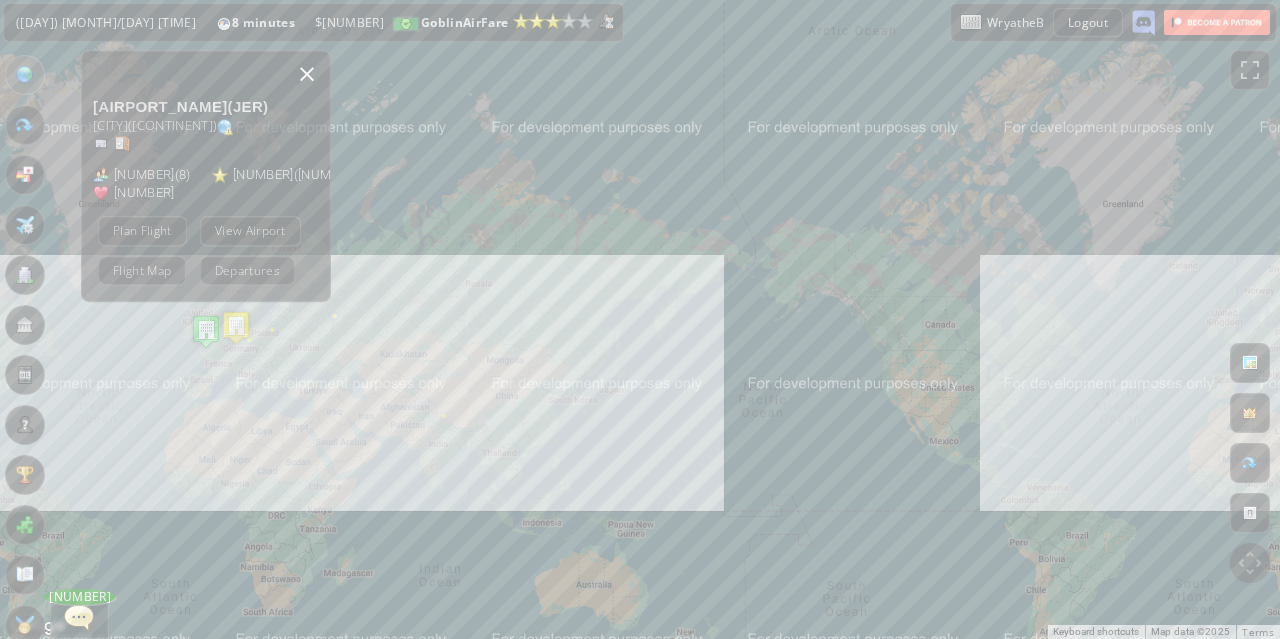 click at bounding box center (307, 74) 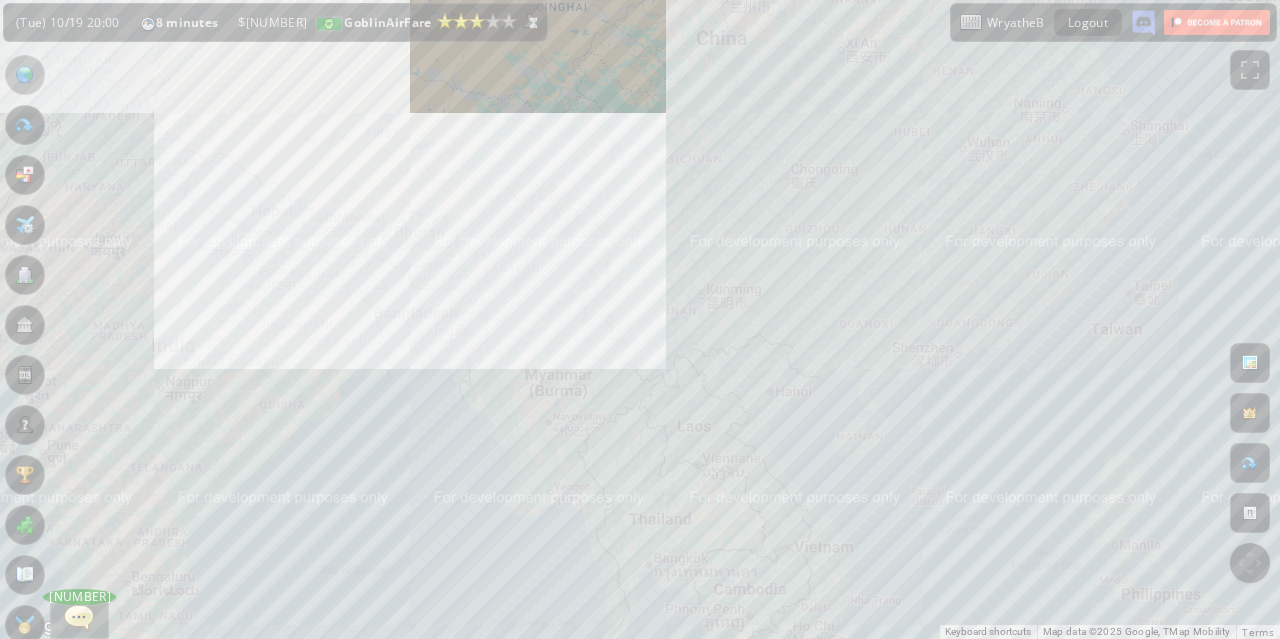 click on "To navigate, press the arrow keys." at bounding box center (640, 319) 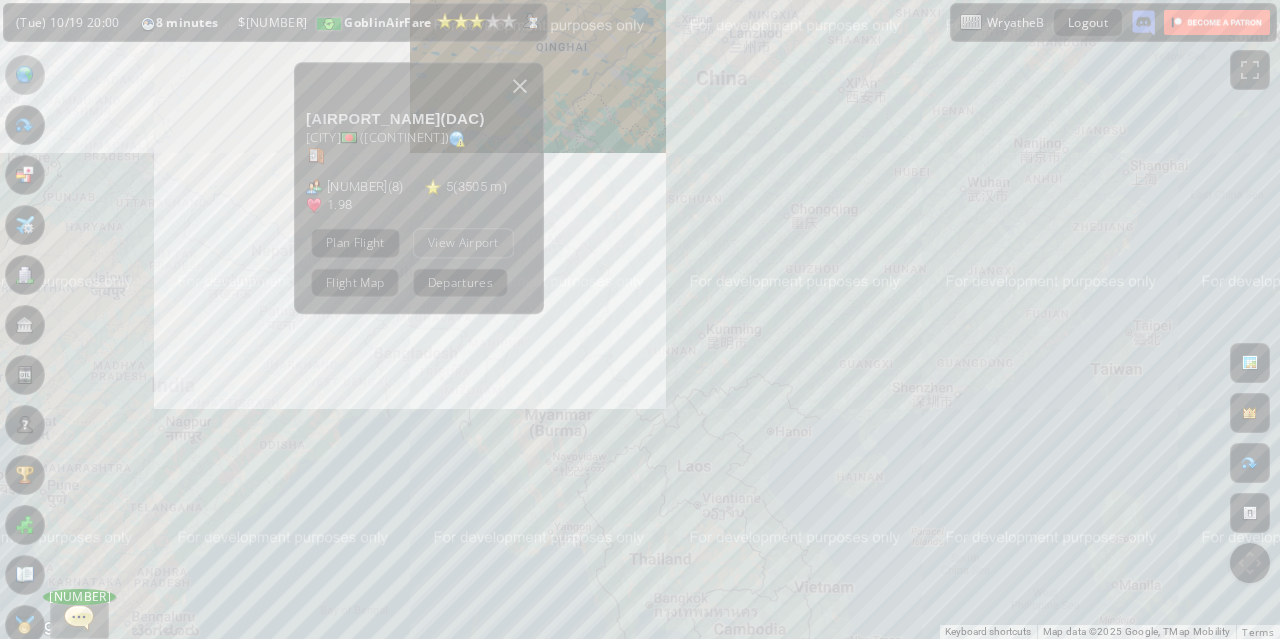 click on "View Airport" at bounding box center (463, 242) 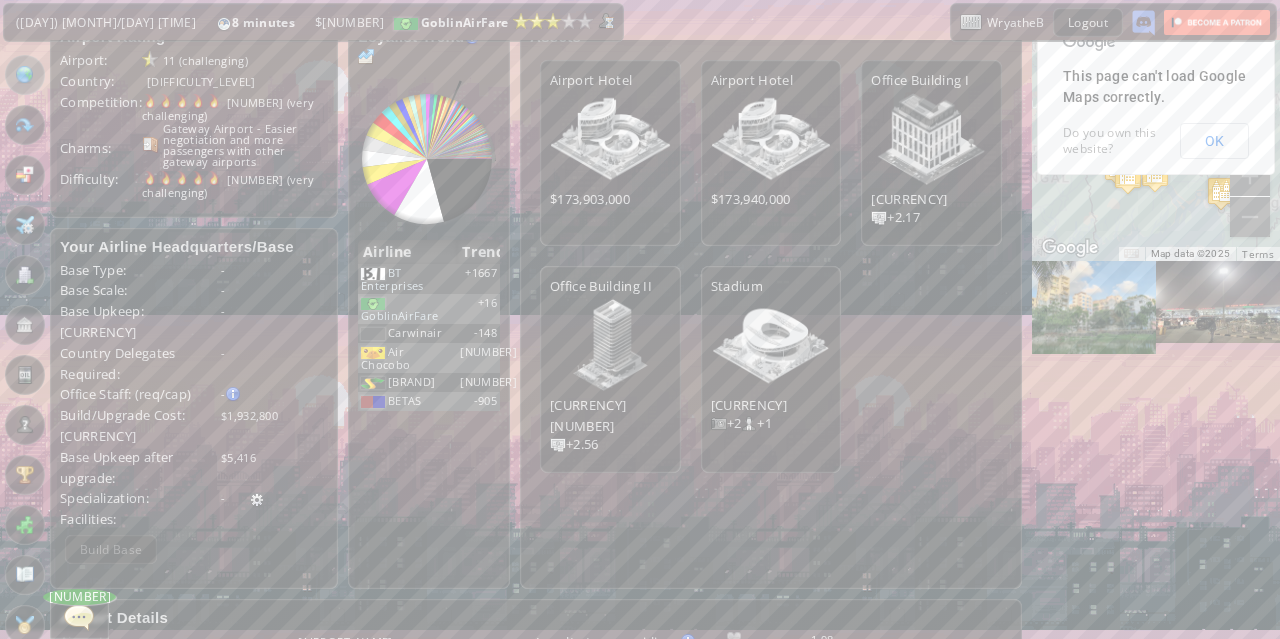 scroll, scrollTop: 0, scrollLeft: 0, axis: both 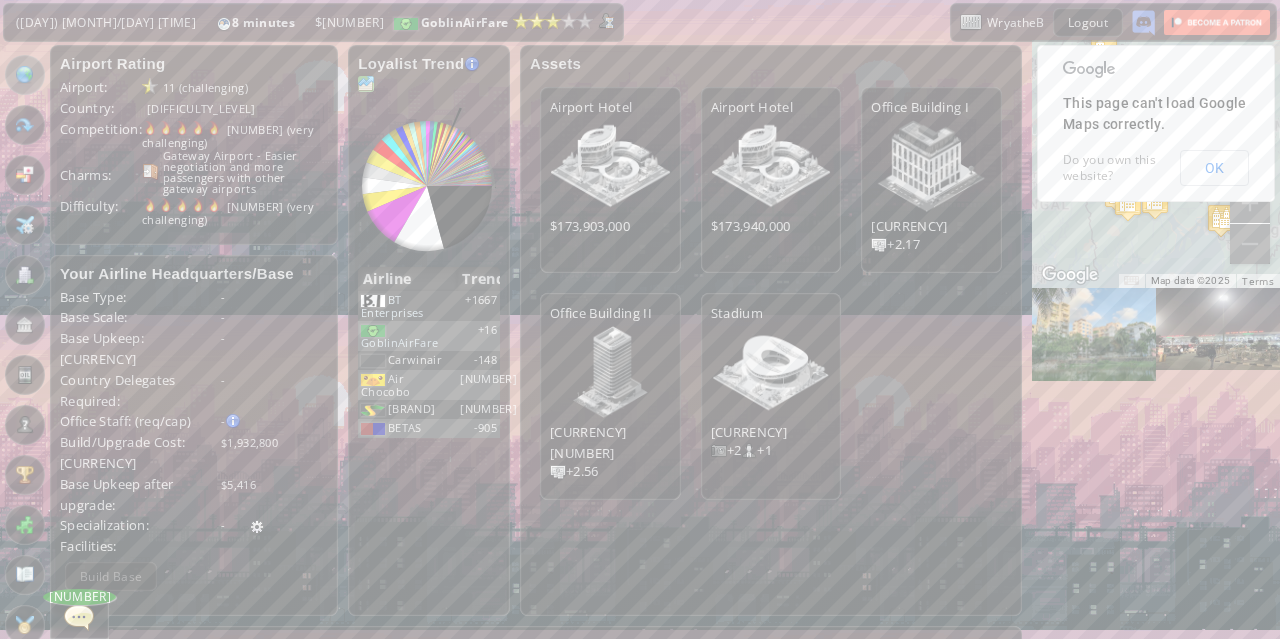 click at bounding box center [366, 84] 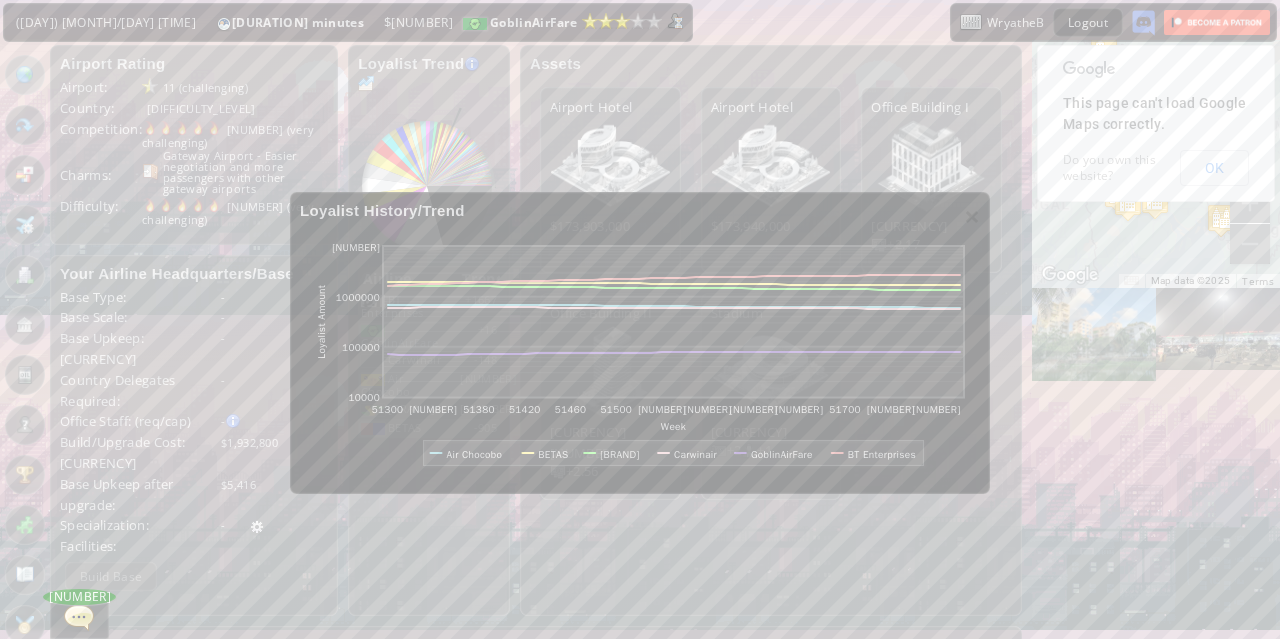 click on "×" at bounding box center [972, 216] 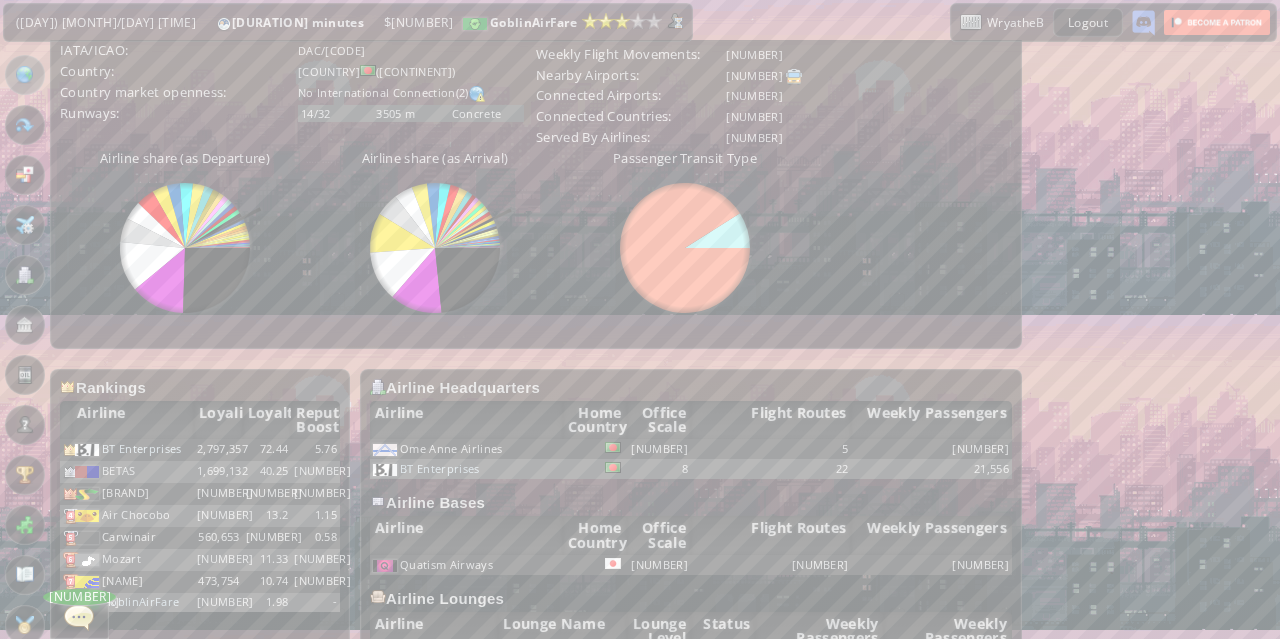 scroll, scrollTop: 785, scrollLeft: 0, axis: vertical 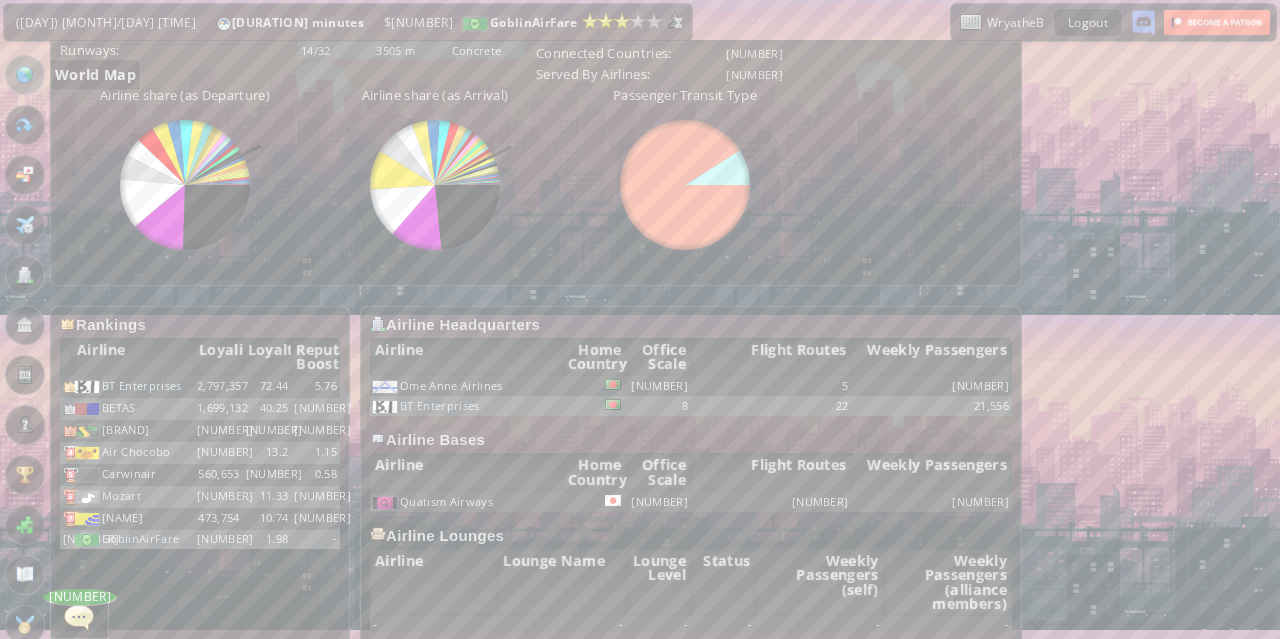 click at bounding box center (25, 75) 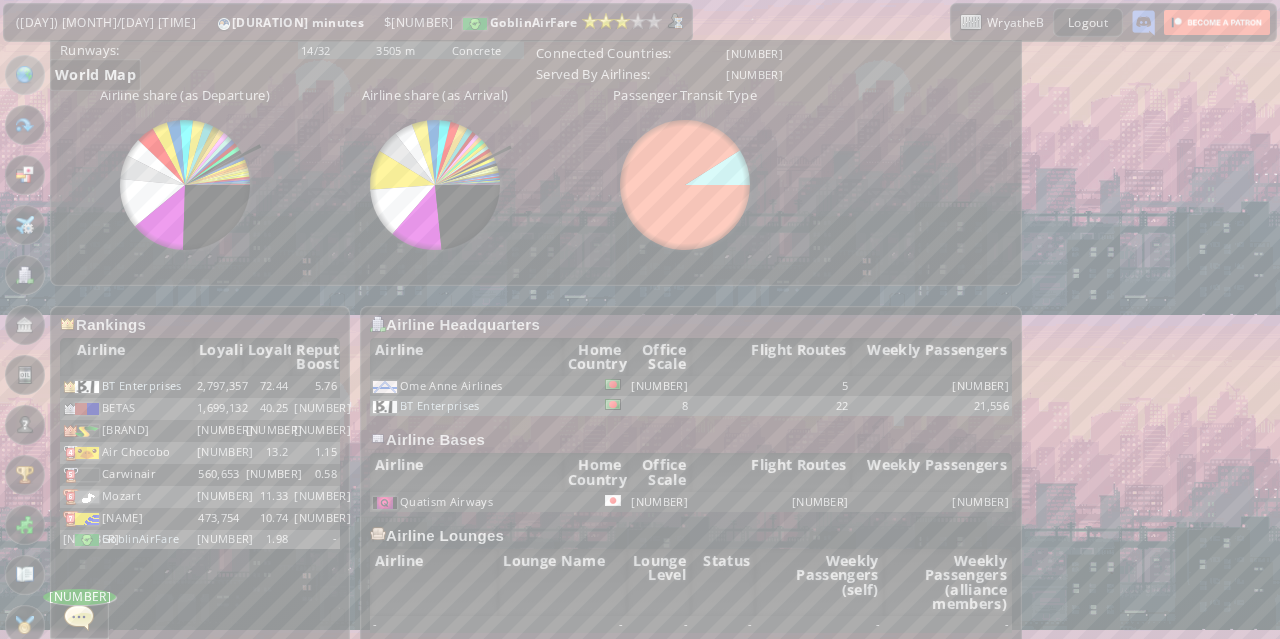 scroll, scrollTop: 0, scrollLeft: 0, axis: both 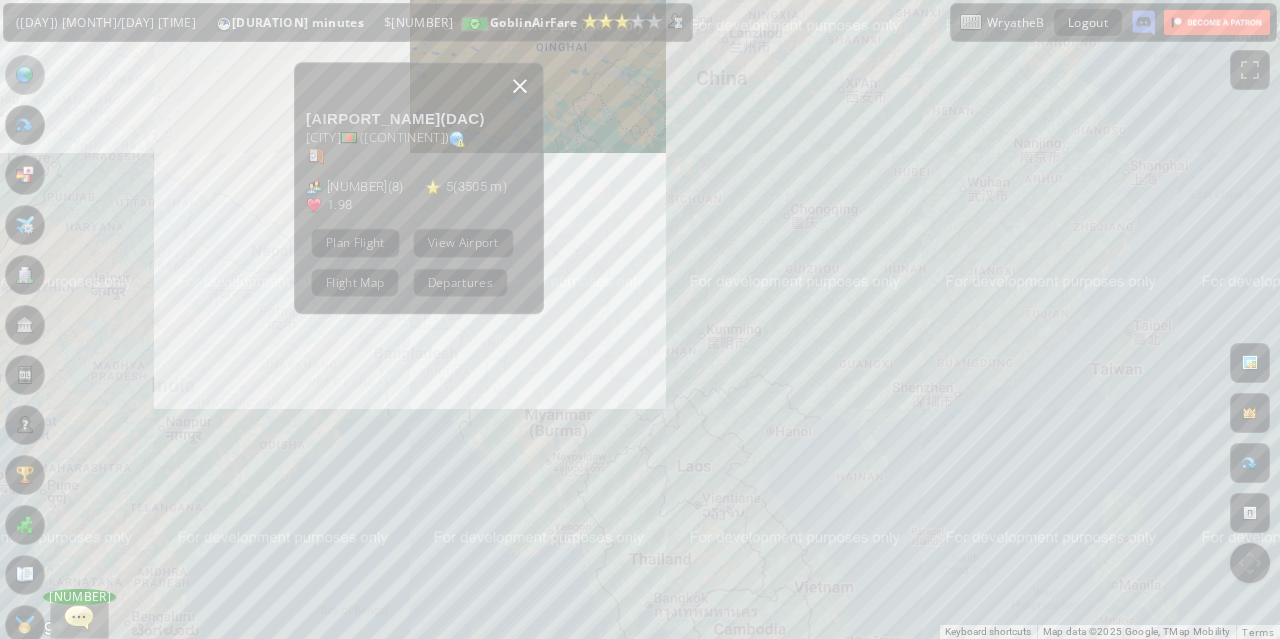 click at bounding box center [520, 86] 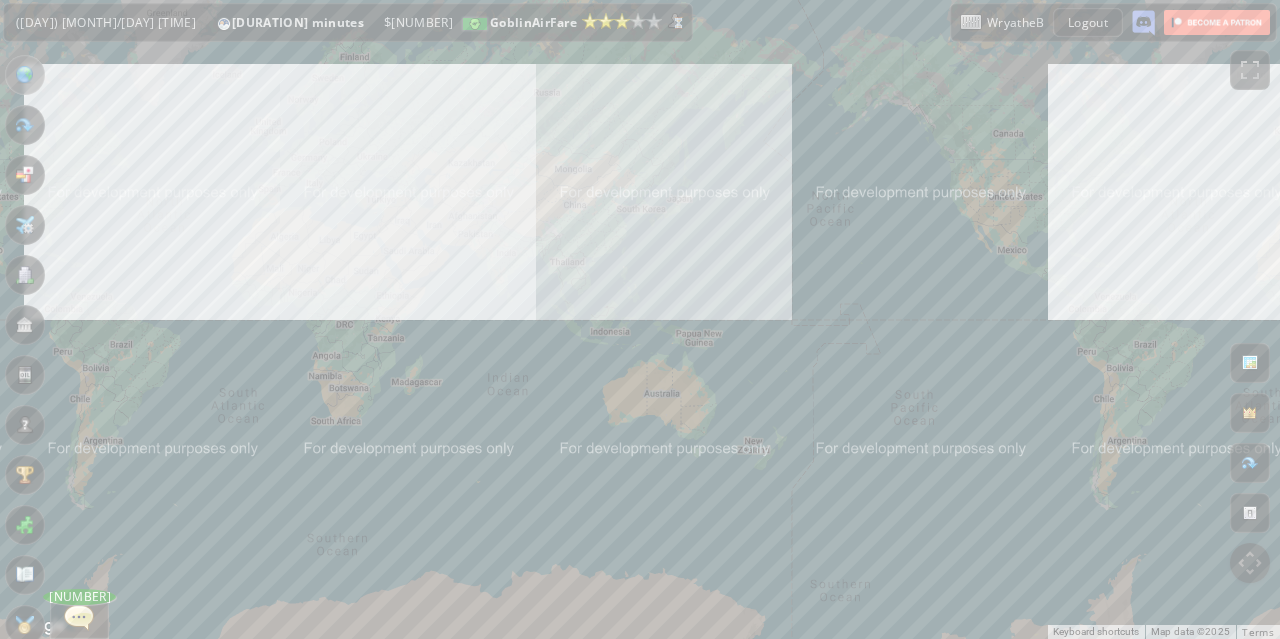 click at bounding box center (1250, 363) 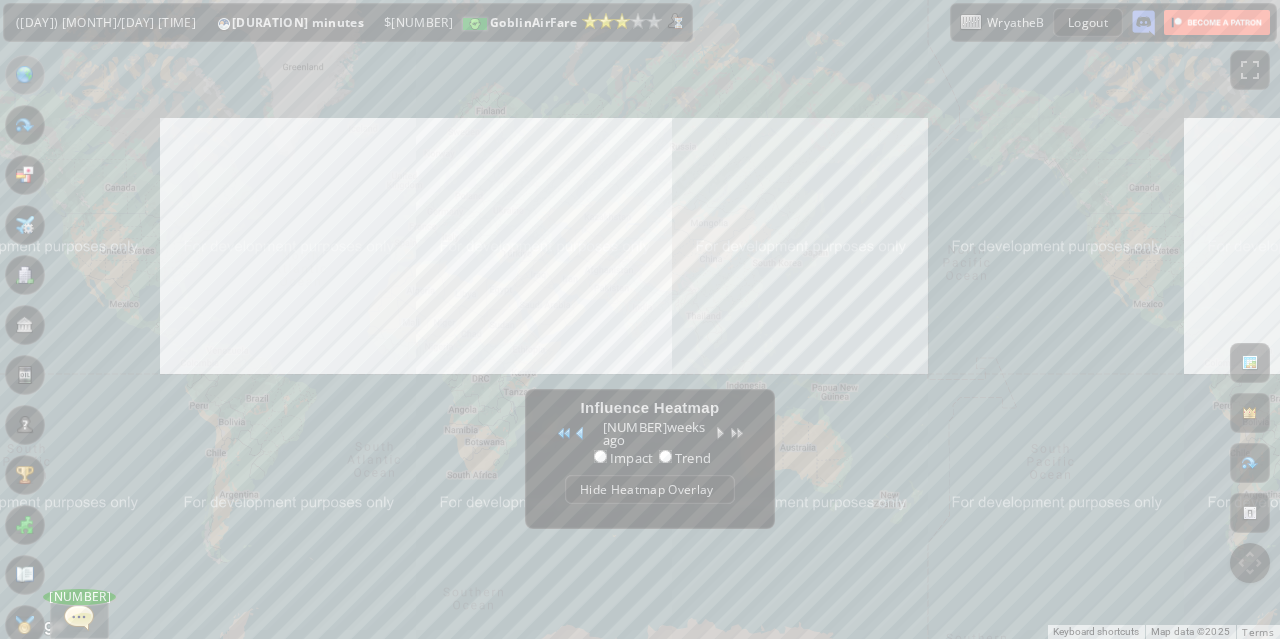 drag, startPoint x: 302, startPoint y: 157, endPoint x: 322, endPoint y: 161, distance: 20.396078 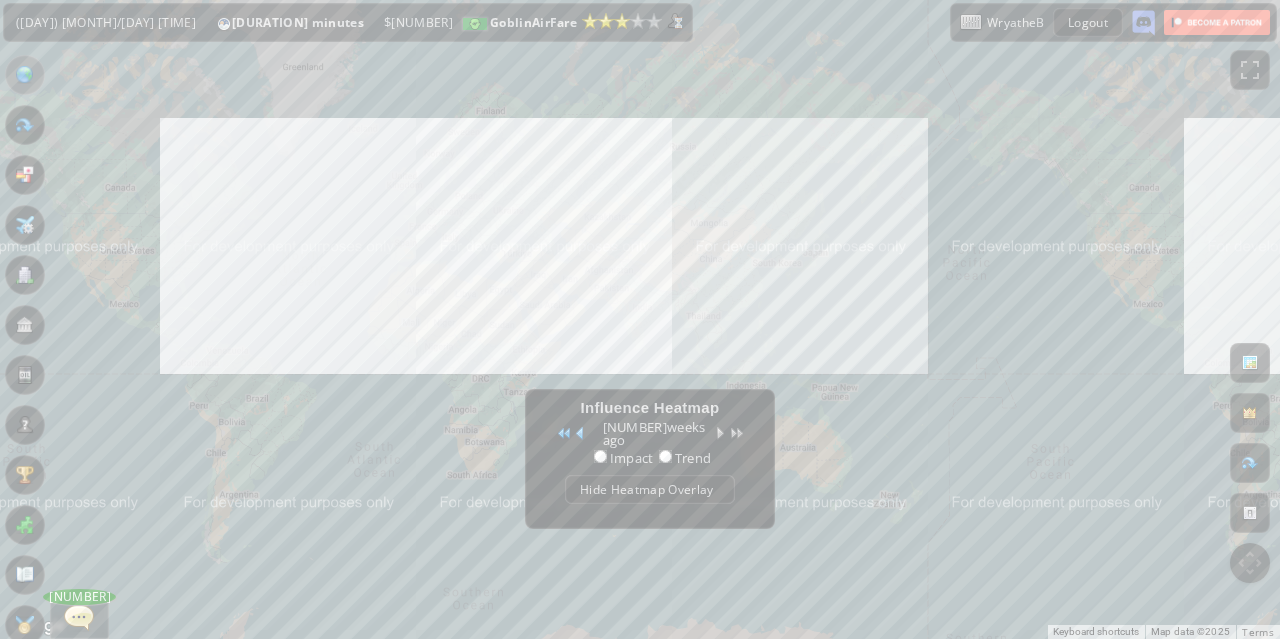 click on "To navigate, press the arrow keys." at bounding box center [640, 319] 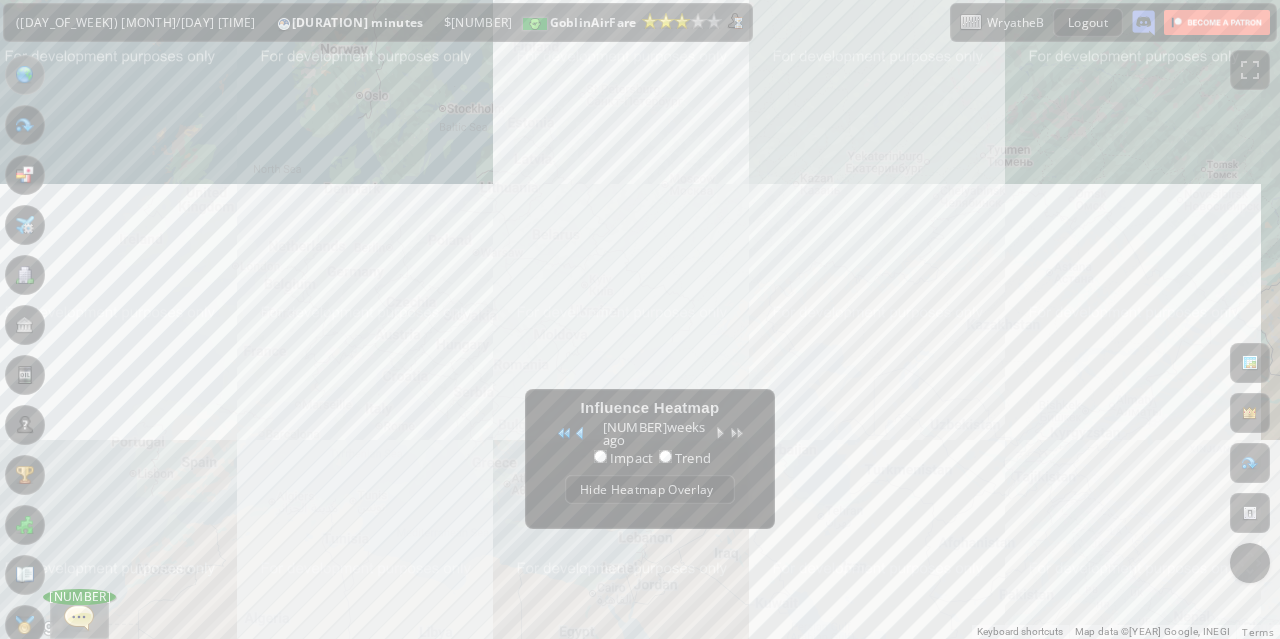 drag, startPoint x: 447, startPoint y: 305, endPoint x: 328, endPoint y: 411, distance: 159.36436 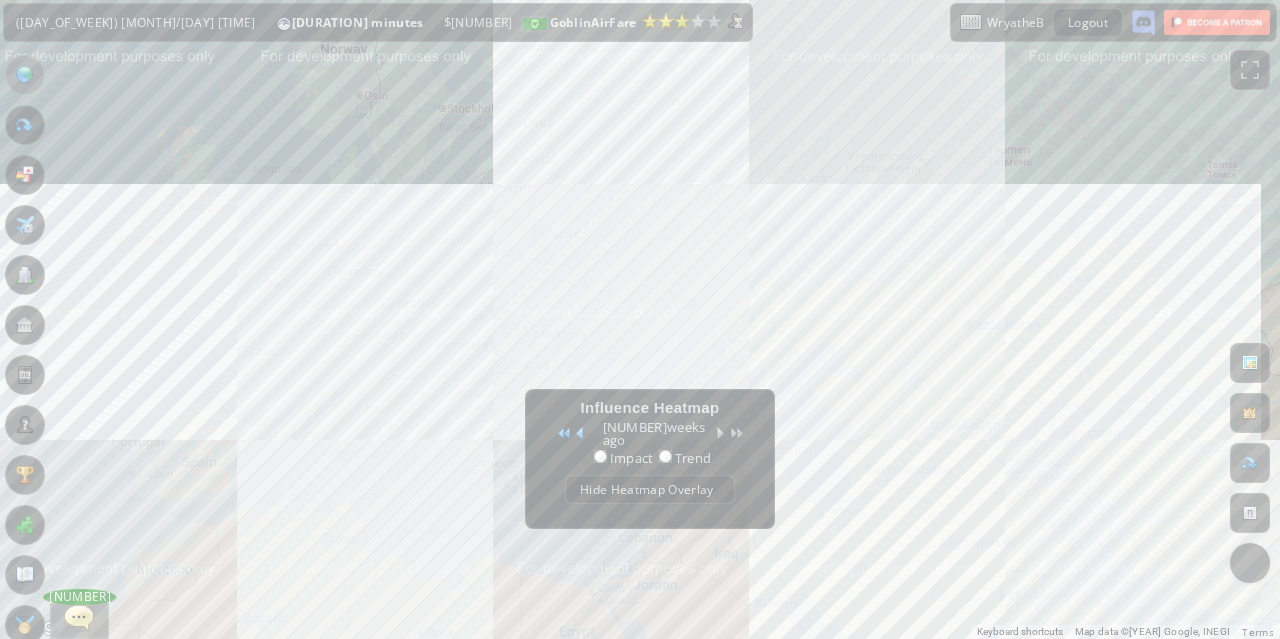 click on "To navigate, press the arrow keys." at bounding box center [640, 319] 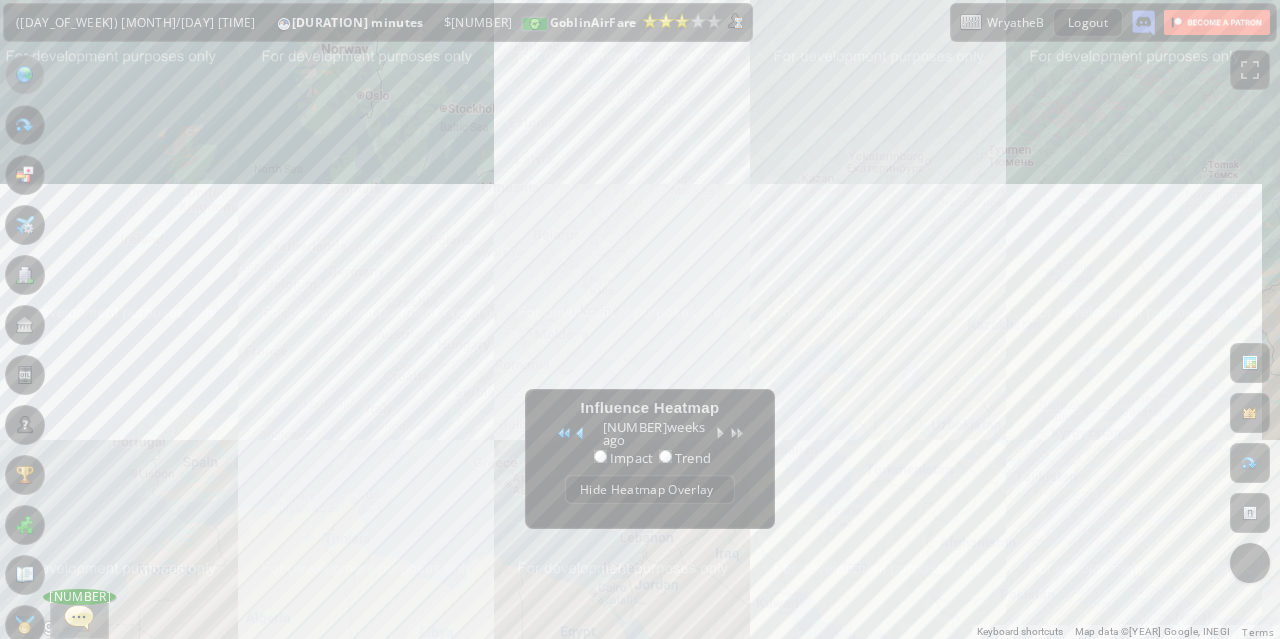 click at bounding box center (1250, 363) 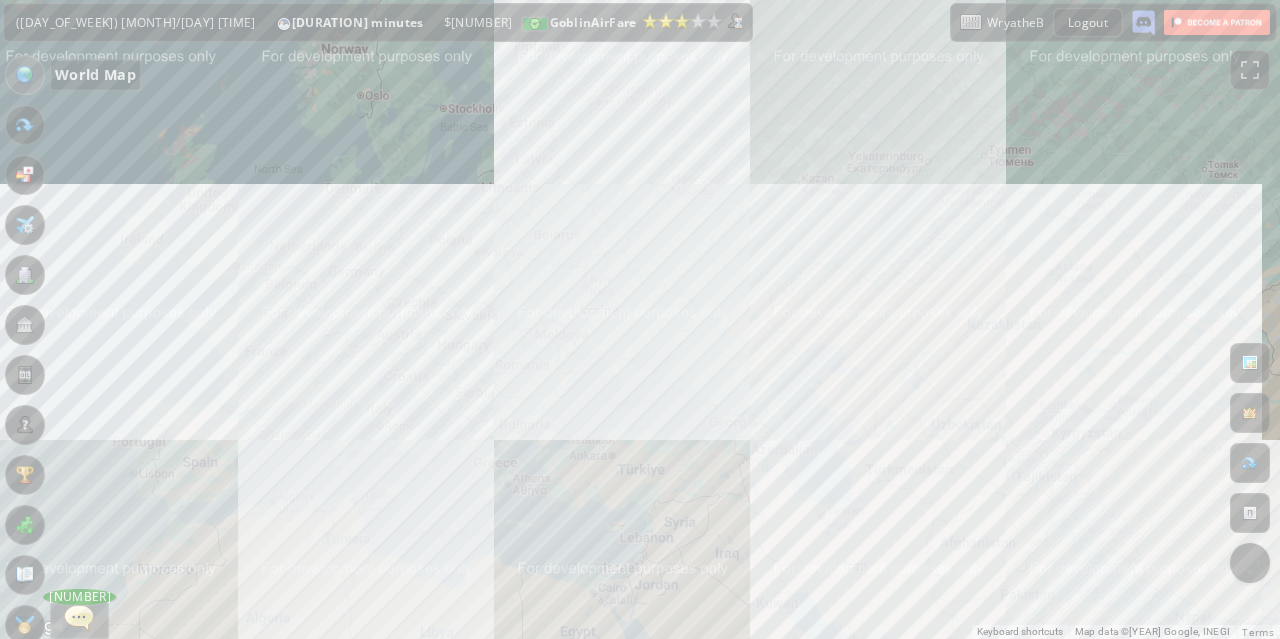 click at bounding box center [25, 75] 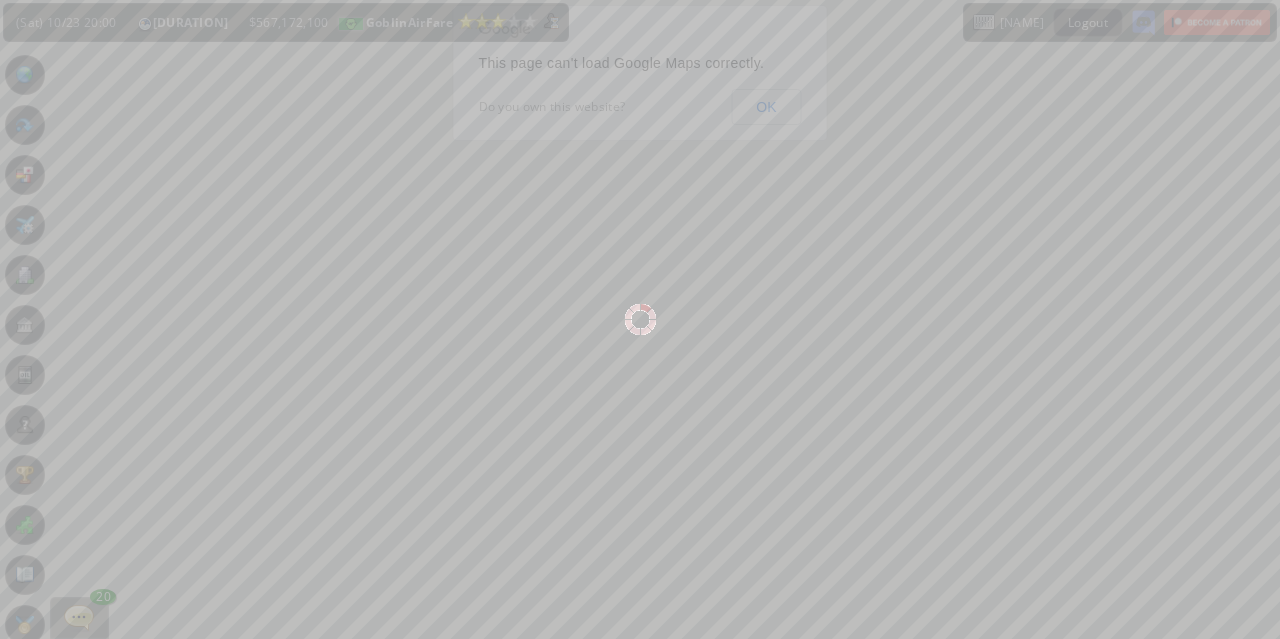 scroll, scrollTop: 0, scrollLeft: 0, axis: both 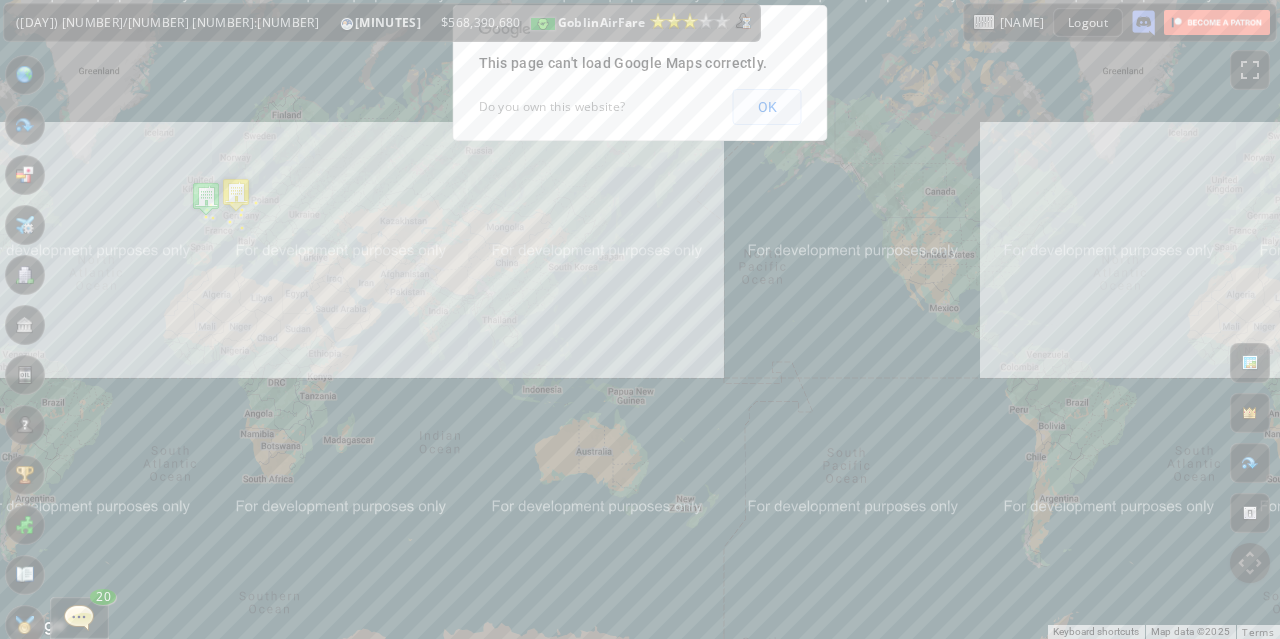 click on "OK" at bounding box center (767, 107) 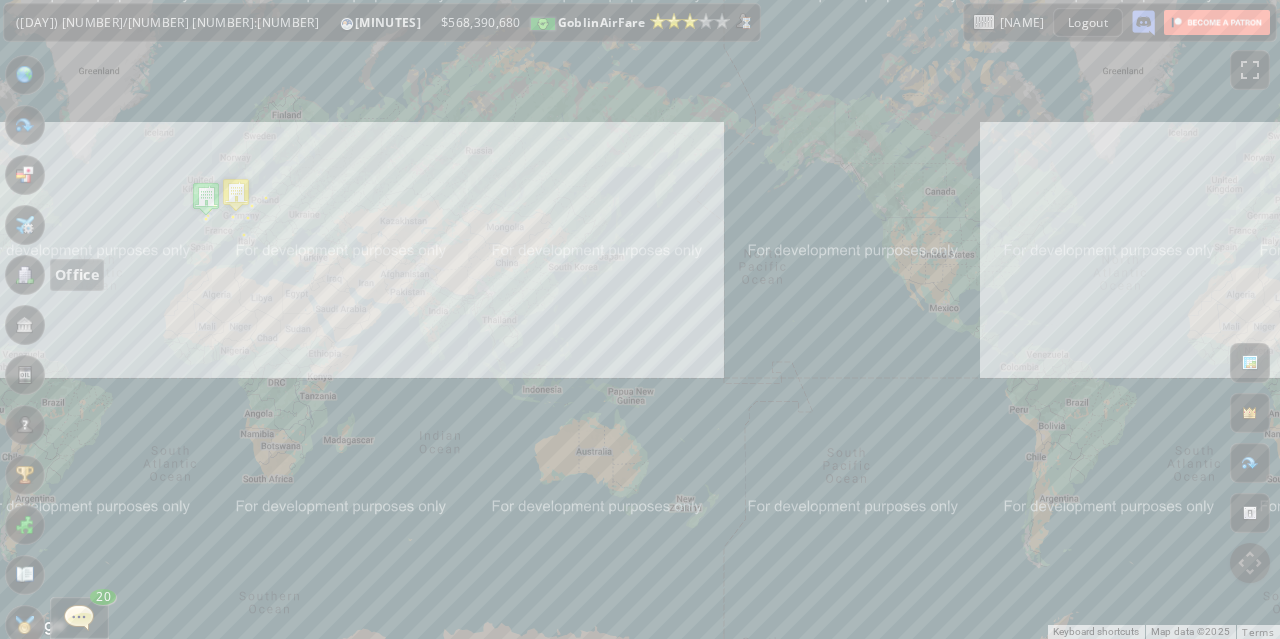 click at bounding box center (25, 275) 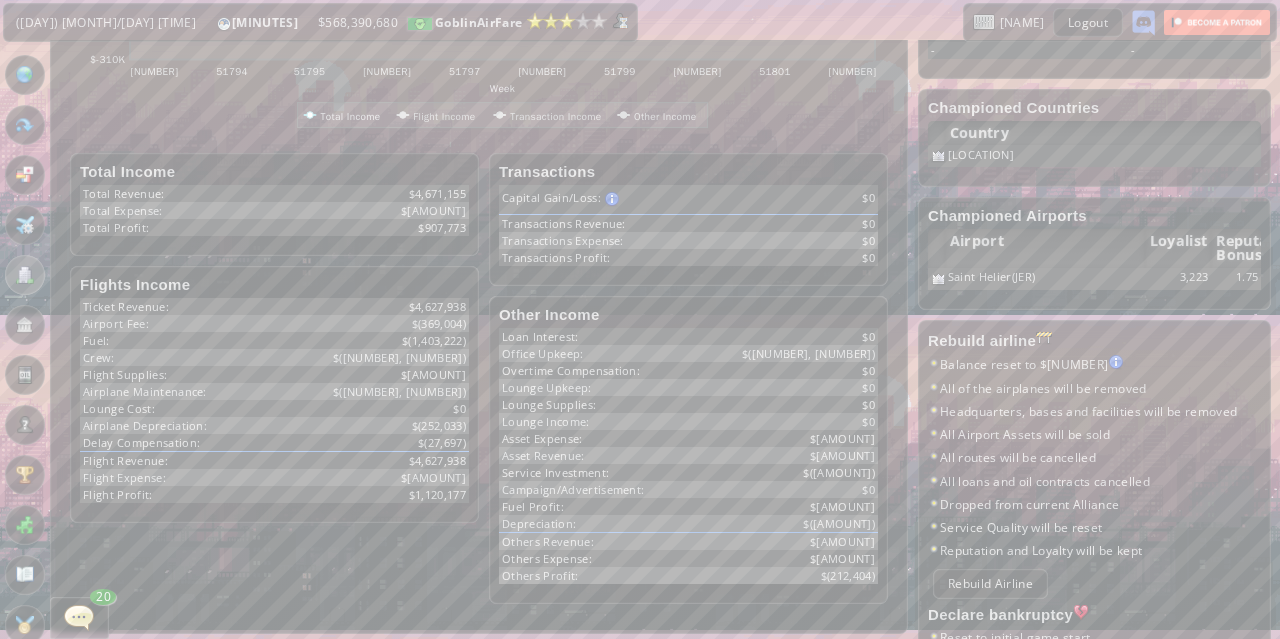 scroll, scrollTop: 440, scrollLeft: 0, axis: vertical 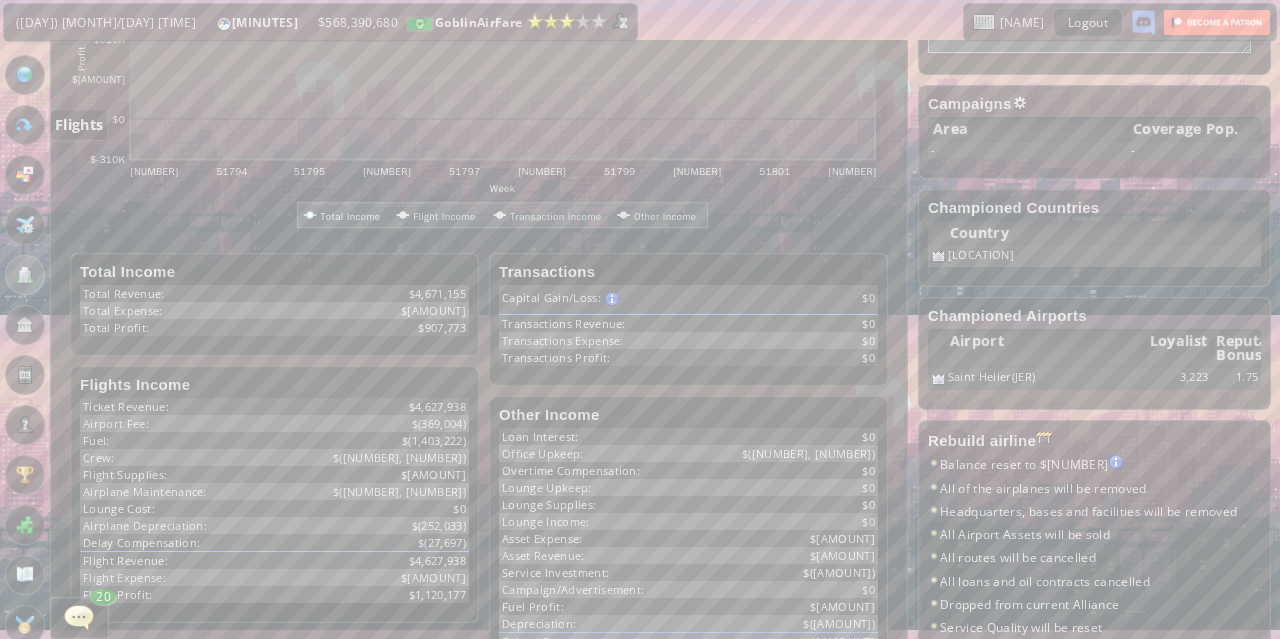 click at bounding box center [25, 125] 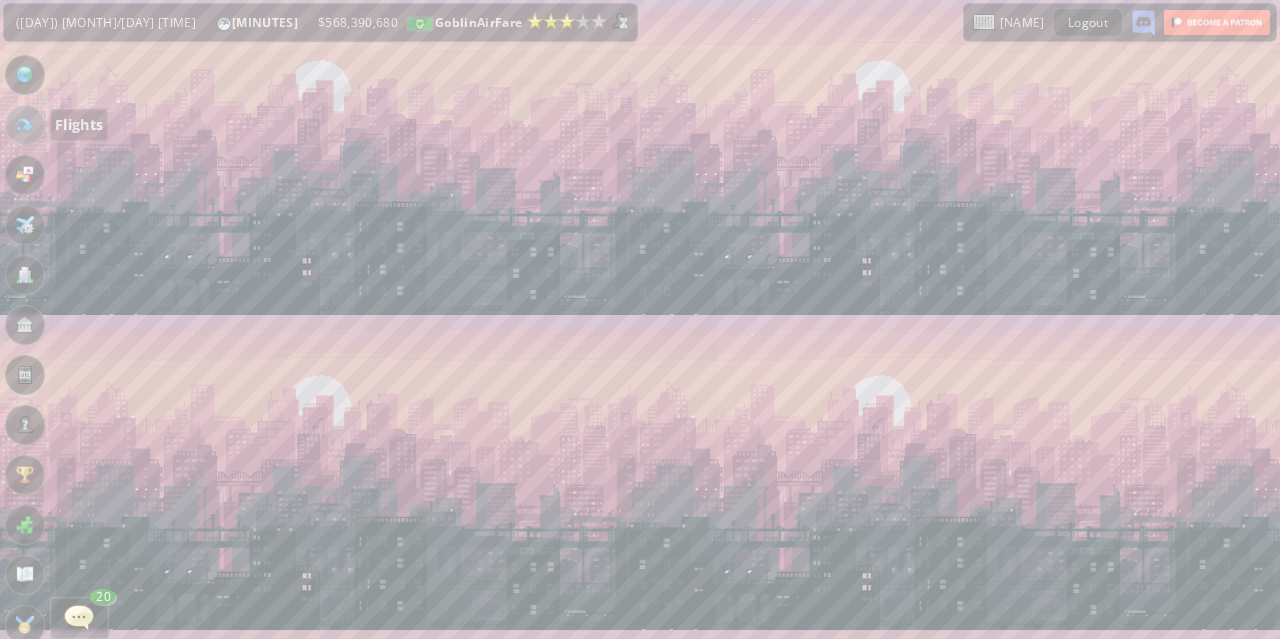 scroll, scrollTop: 0, scrollLeft: 0, axis: both 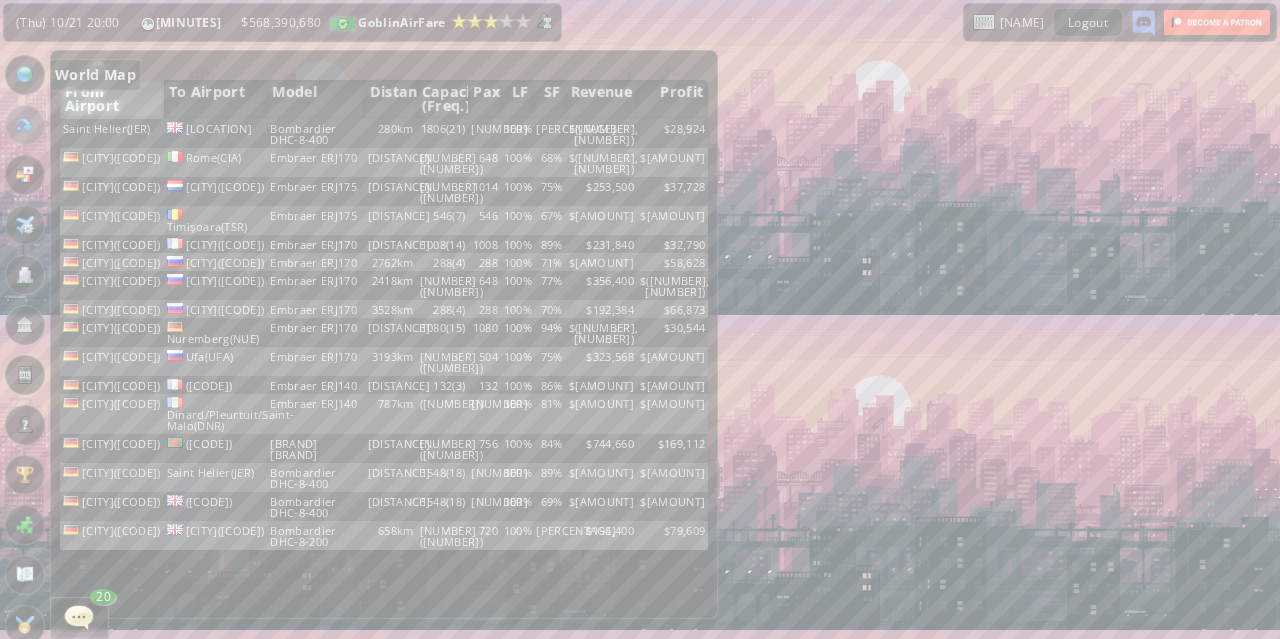 click at bounding box center (25, 75) 